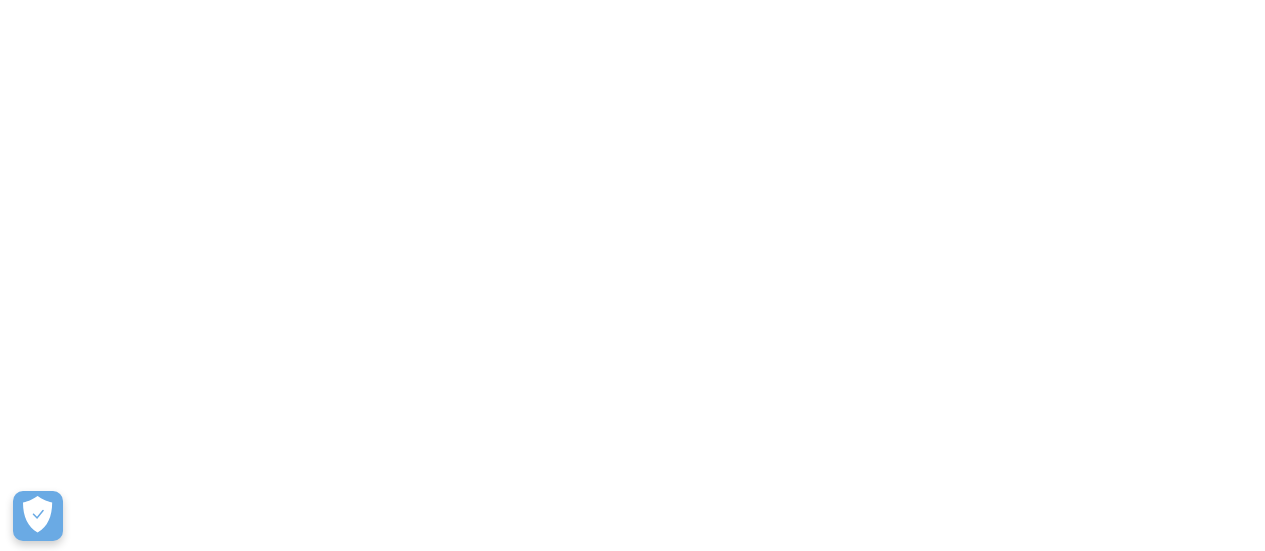 scroll, scrollTop: 0, scrollLeft: 0, axis: both 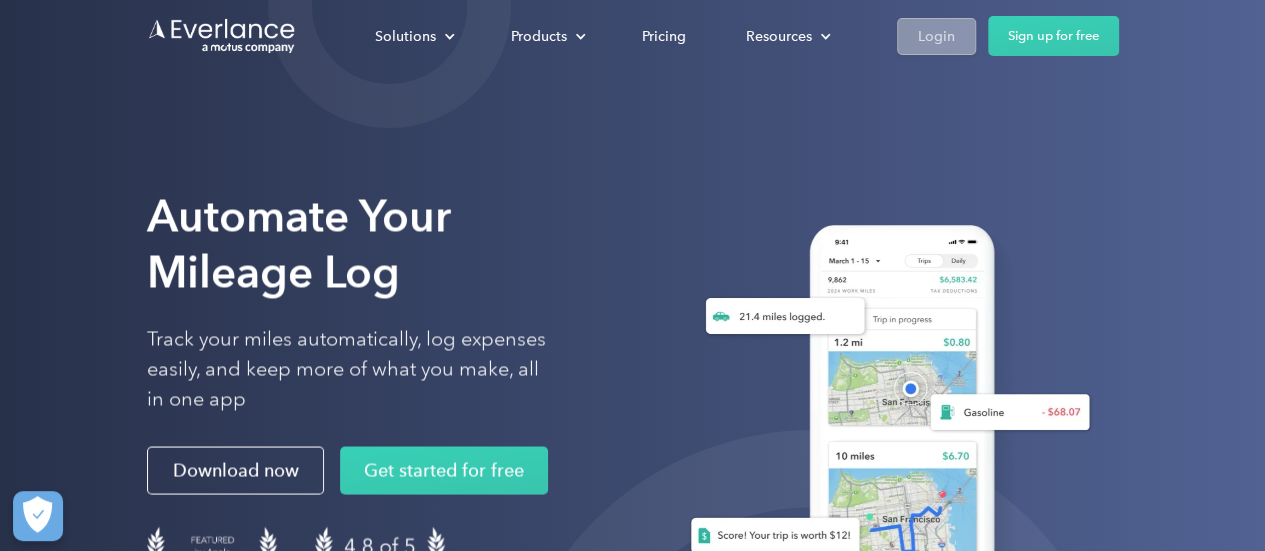 click on "Login" at bounding box center (936, 36) 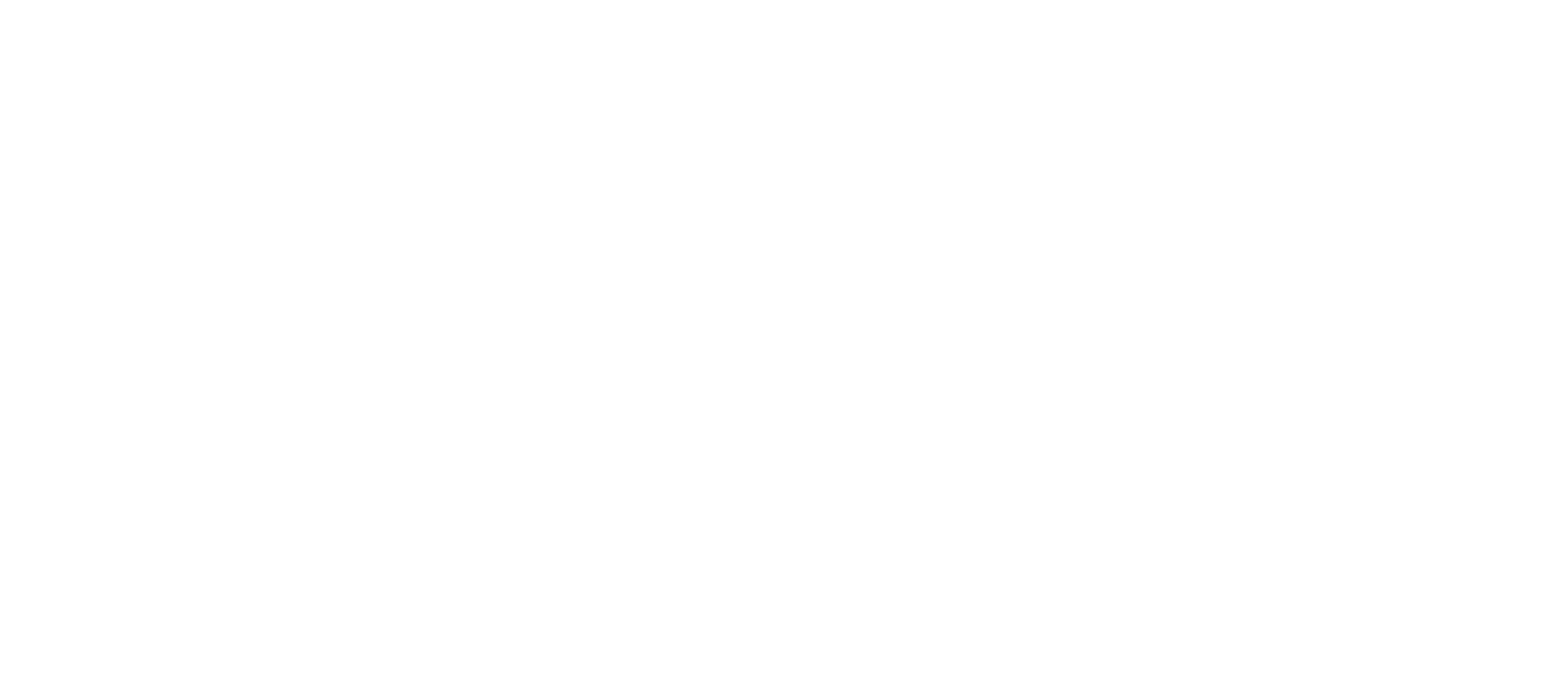 scroll, scrollTop: 0, scrollLeft: 0, axis: both 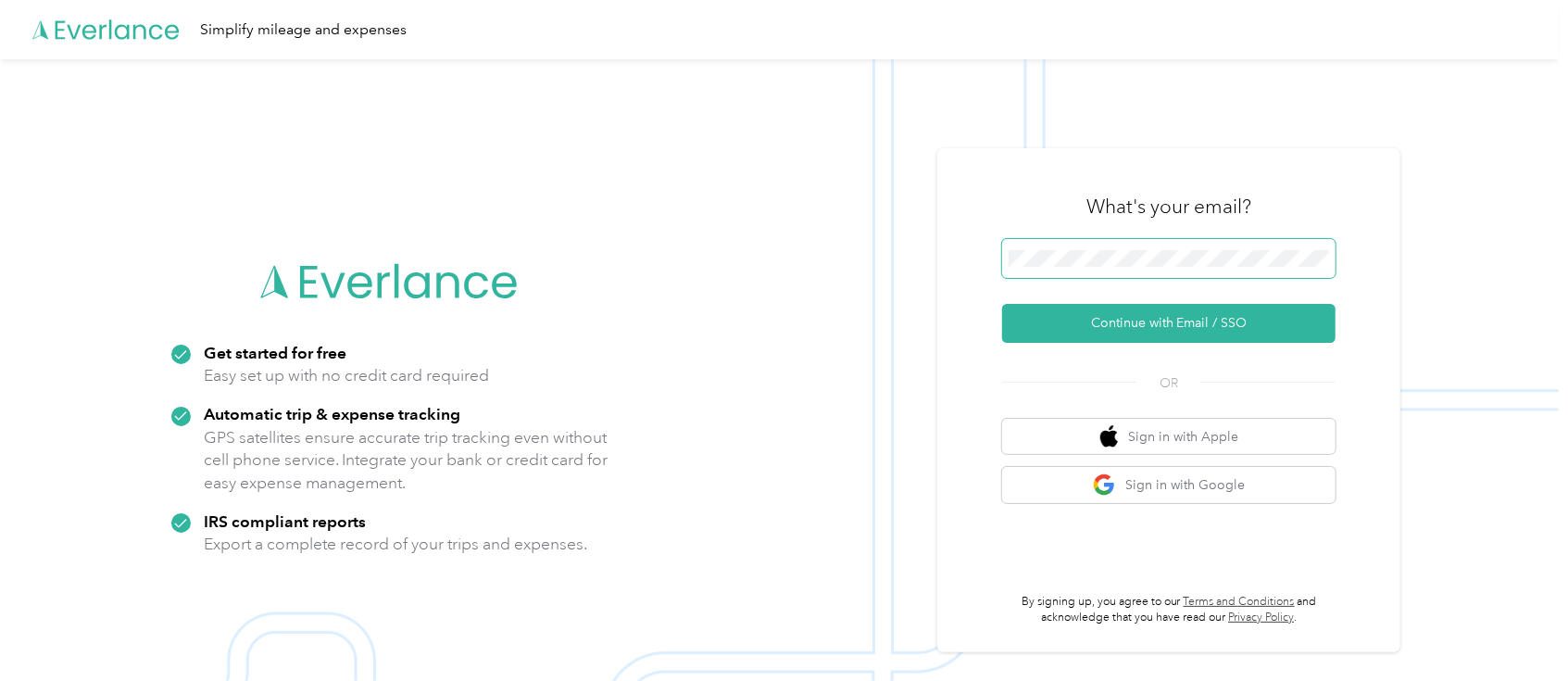 click at bounding box center [1169, 259] 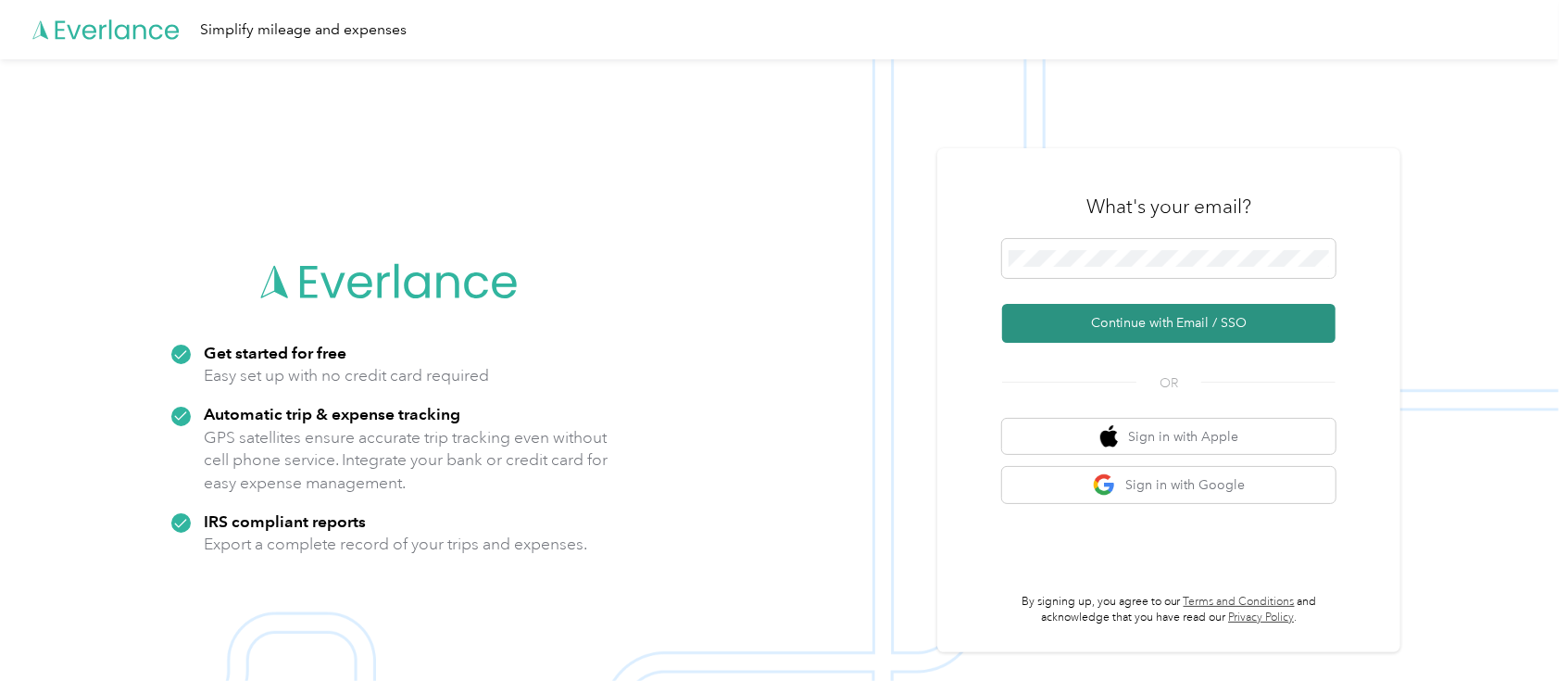 click on "Continue with Email / SSO" at bounding box center (1169, 323) 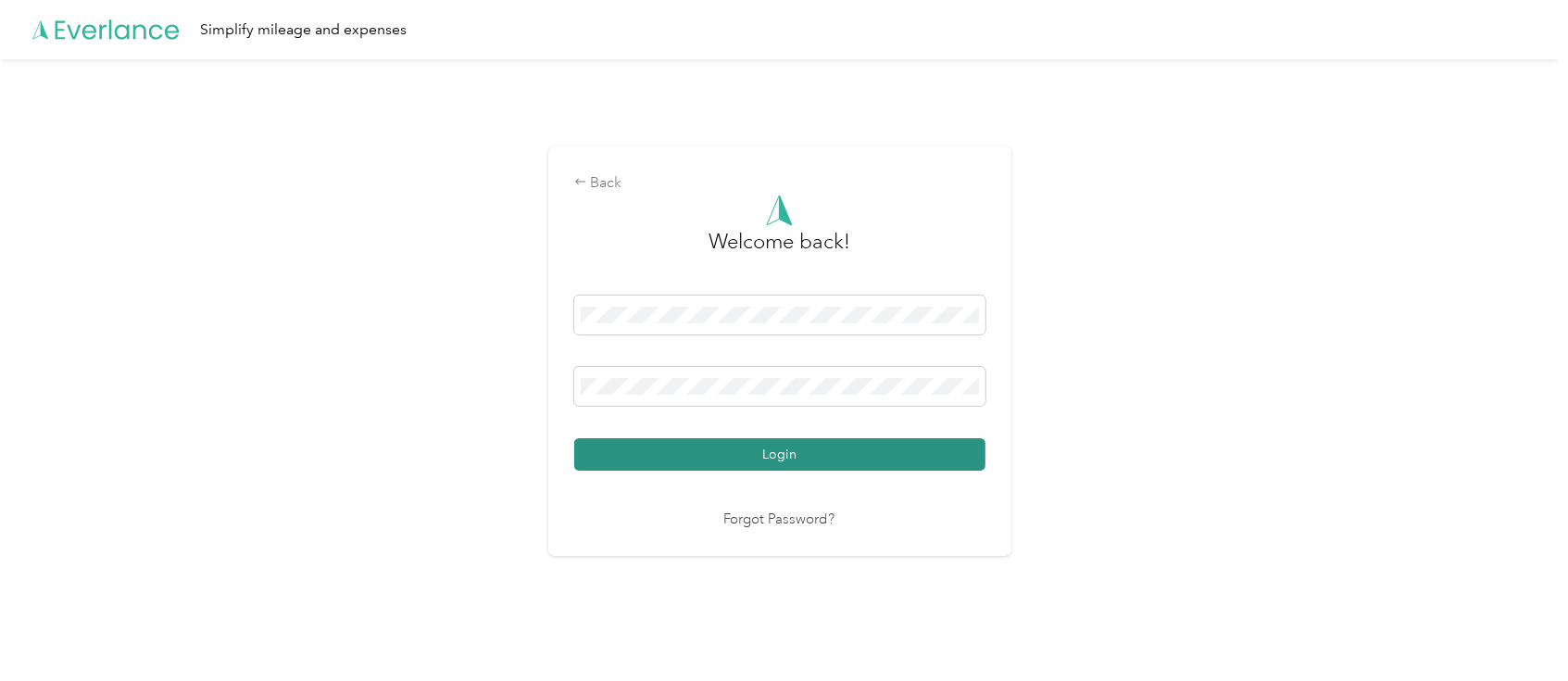 click on "Login" at bounding box center (780, 454) 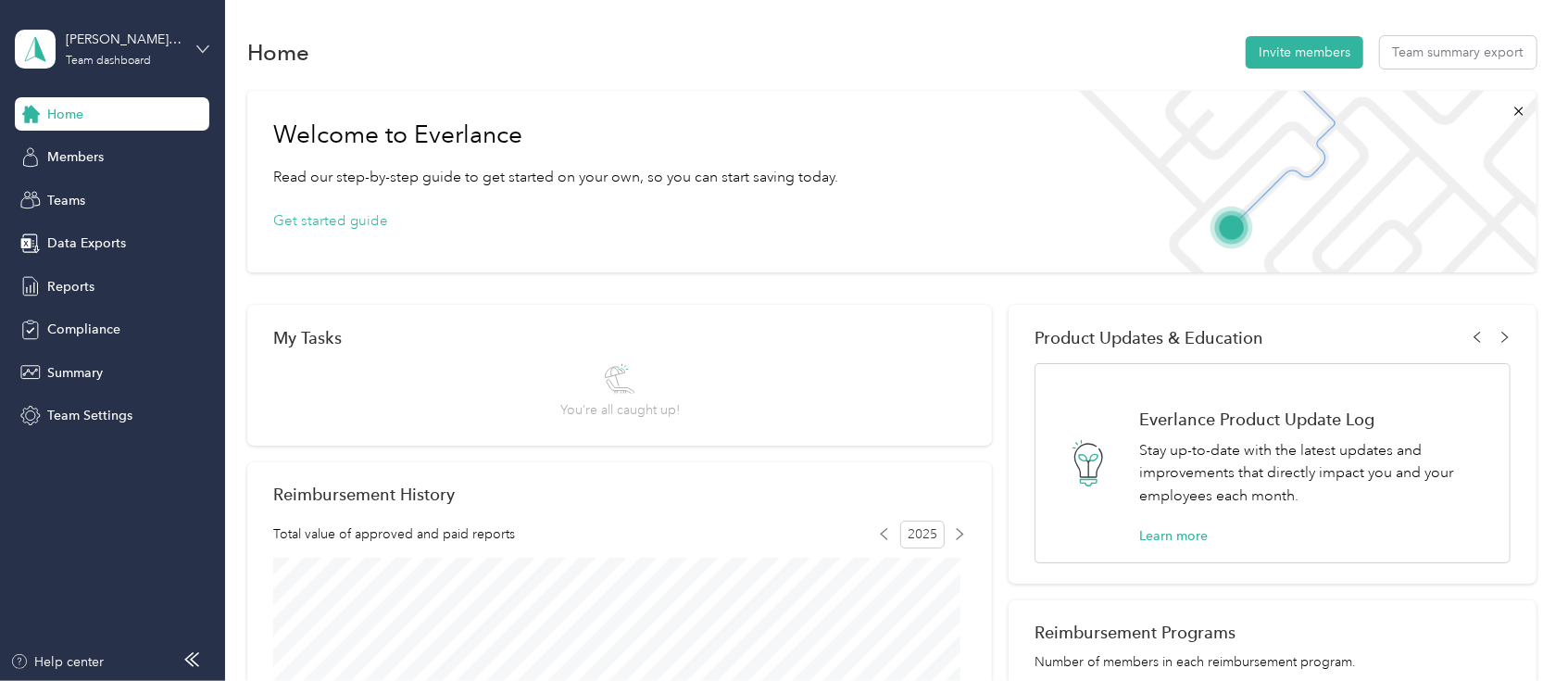 click 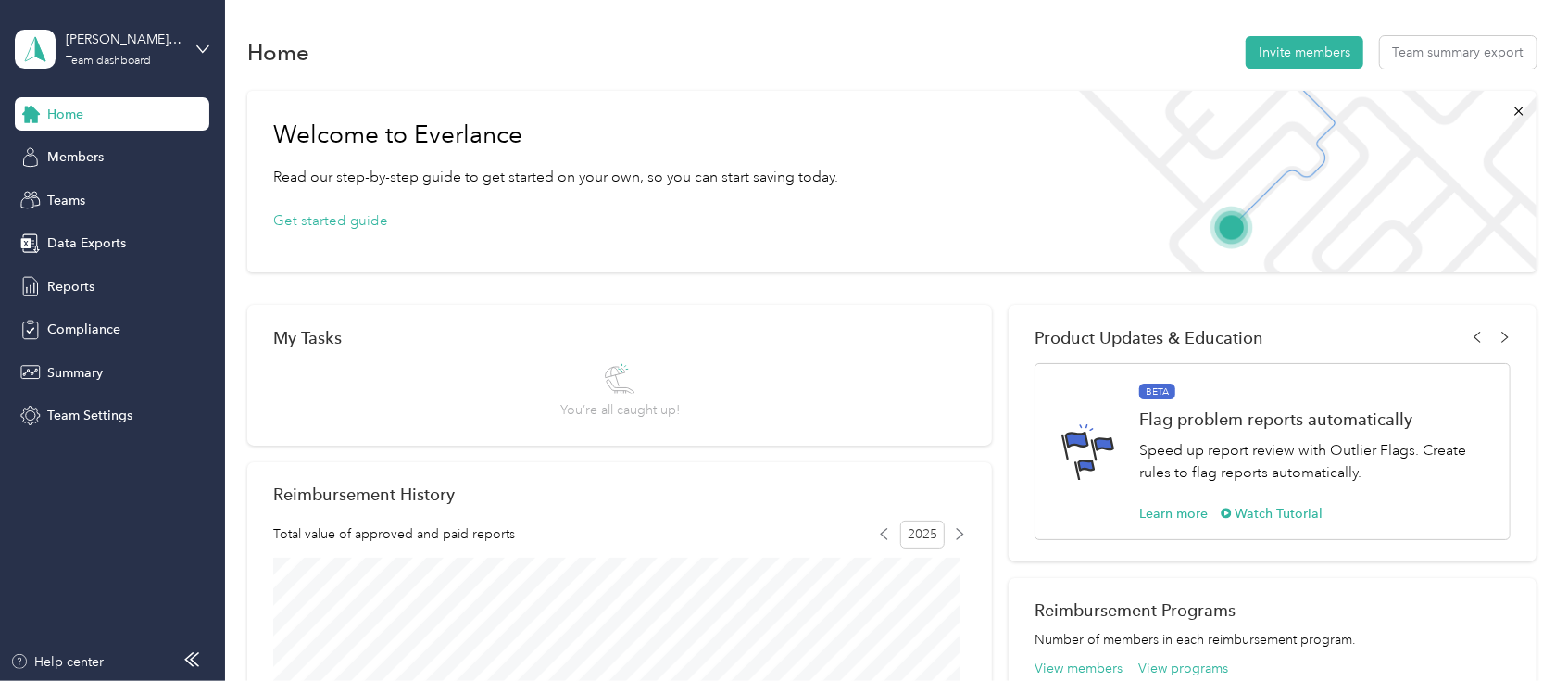 click on "Personal dashboard" at bounding box center [90, 194] 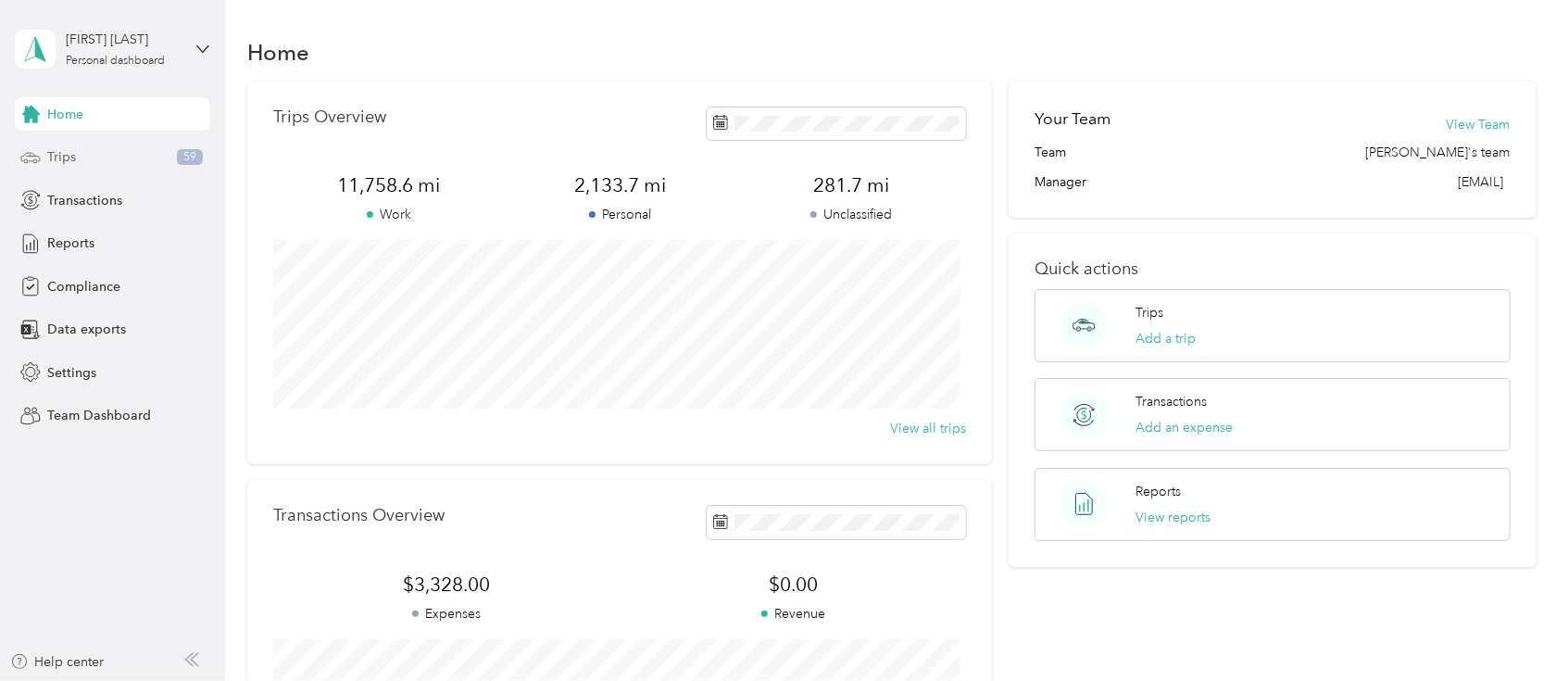 click on "Trips [NUMBER]" at bounding box center [112, 158] 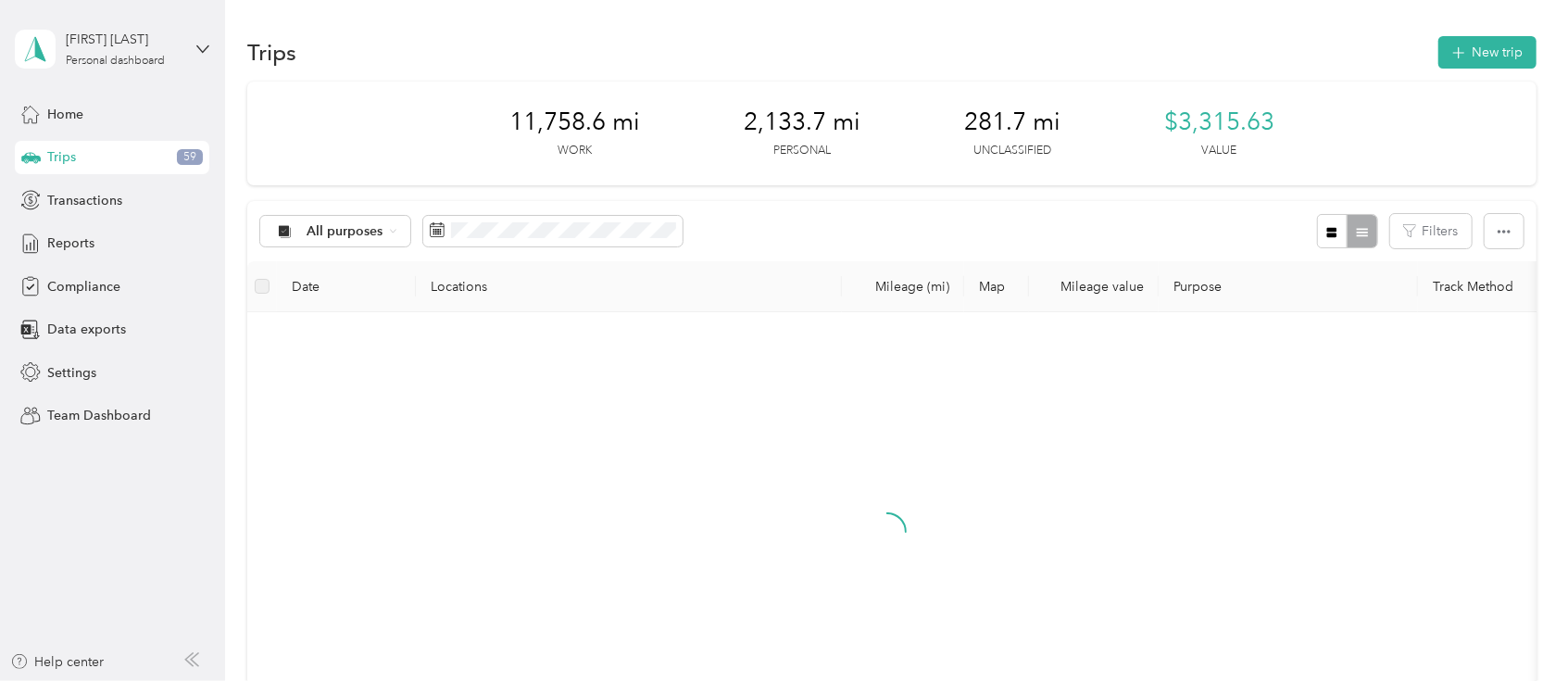 scroll, scrollTop: 442, scrollLeft: 0, axis: vertical 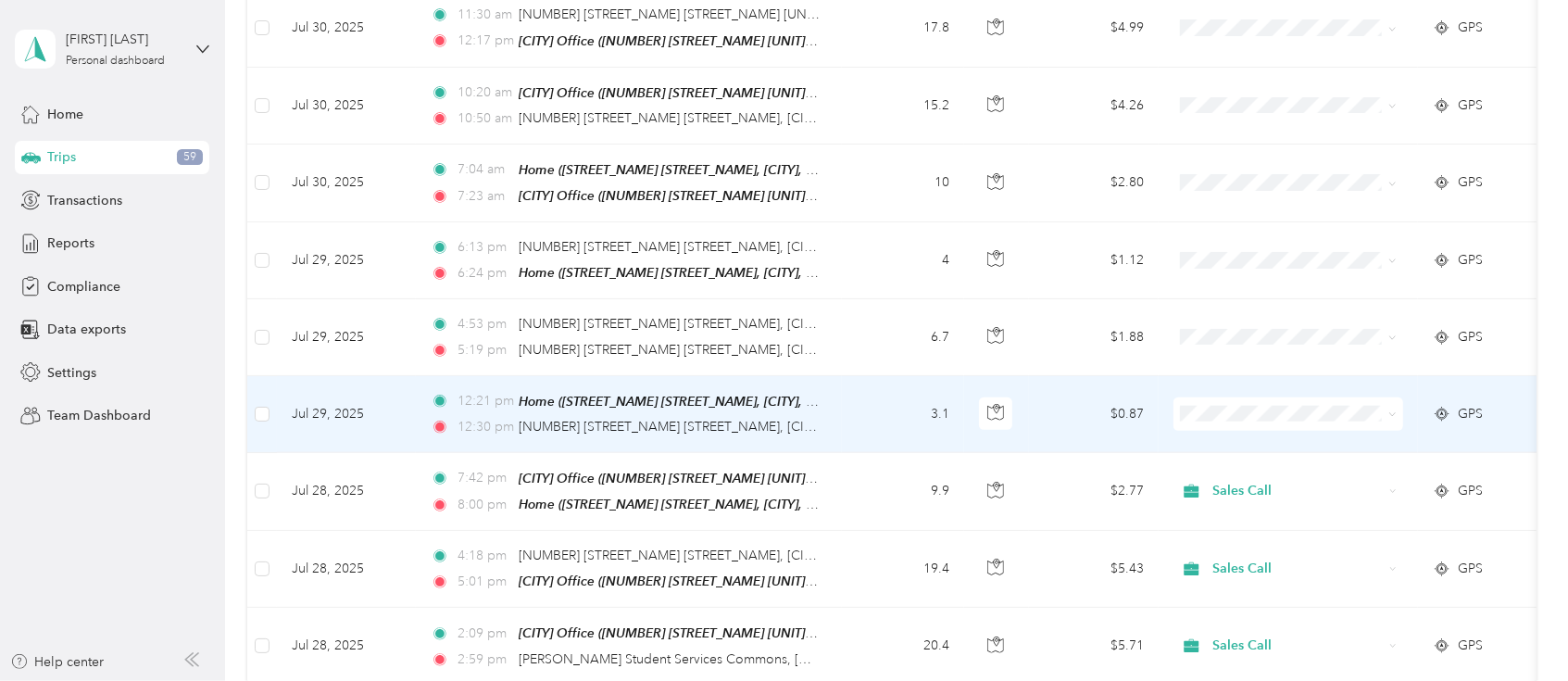 click on "Personal" at bounding box center (1305, 457) 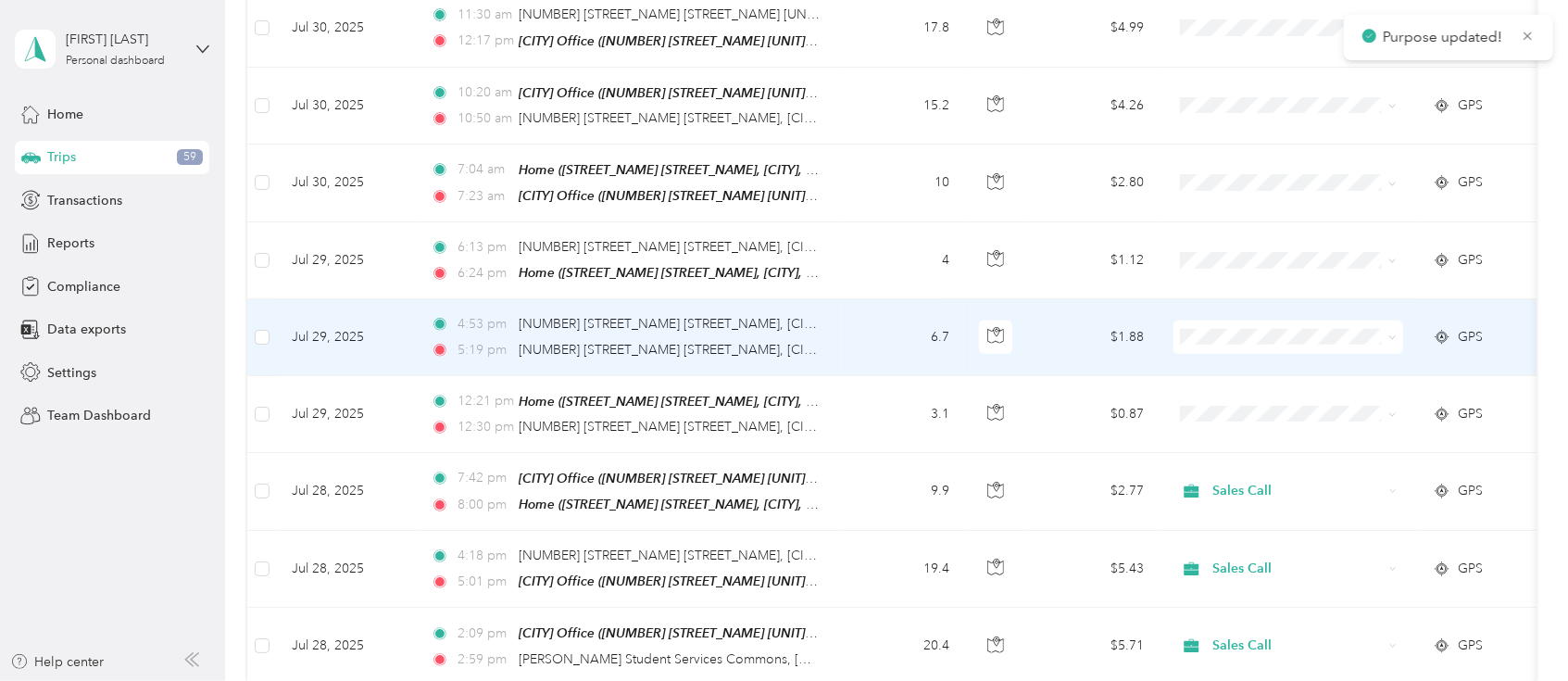click on "Personal" at bounding box center (1305, 385) 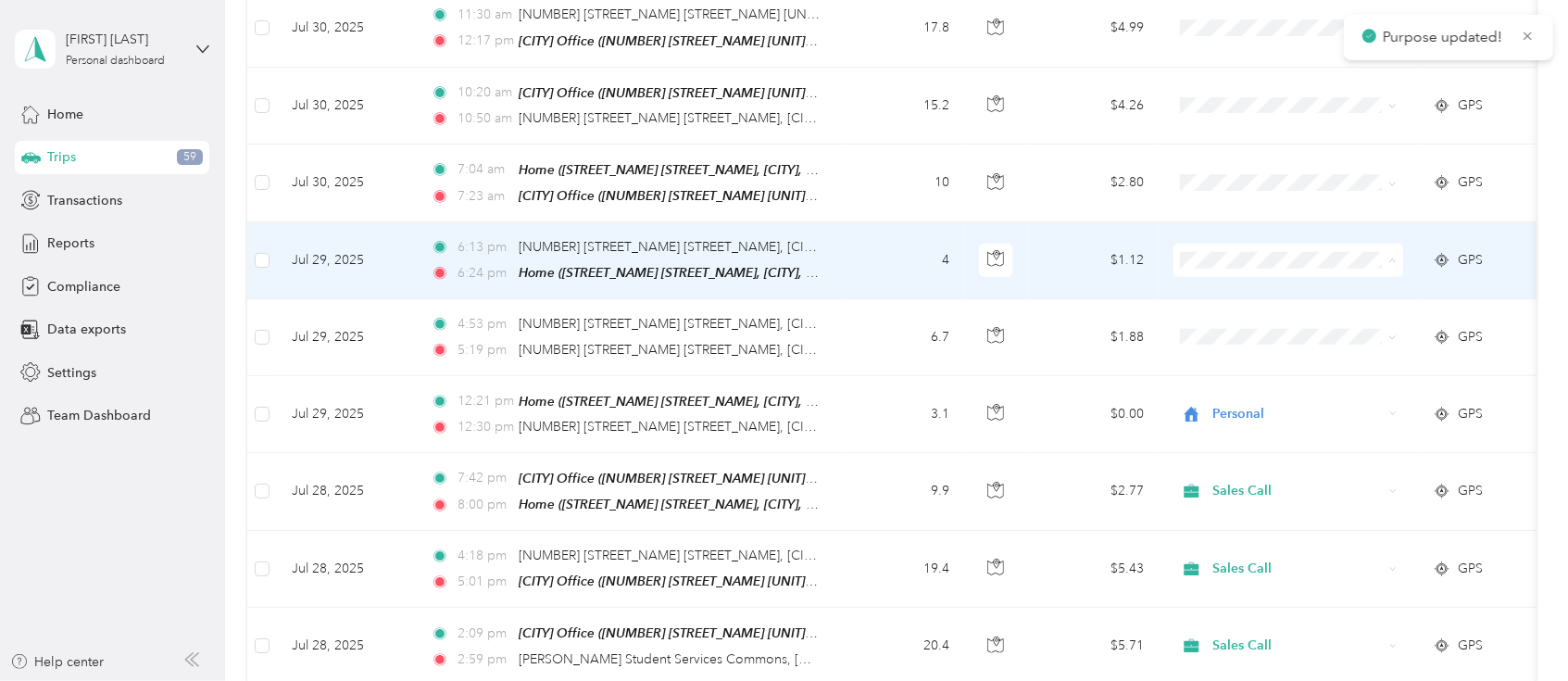 click on "Personal" at bounding box center [1305, 308] 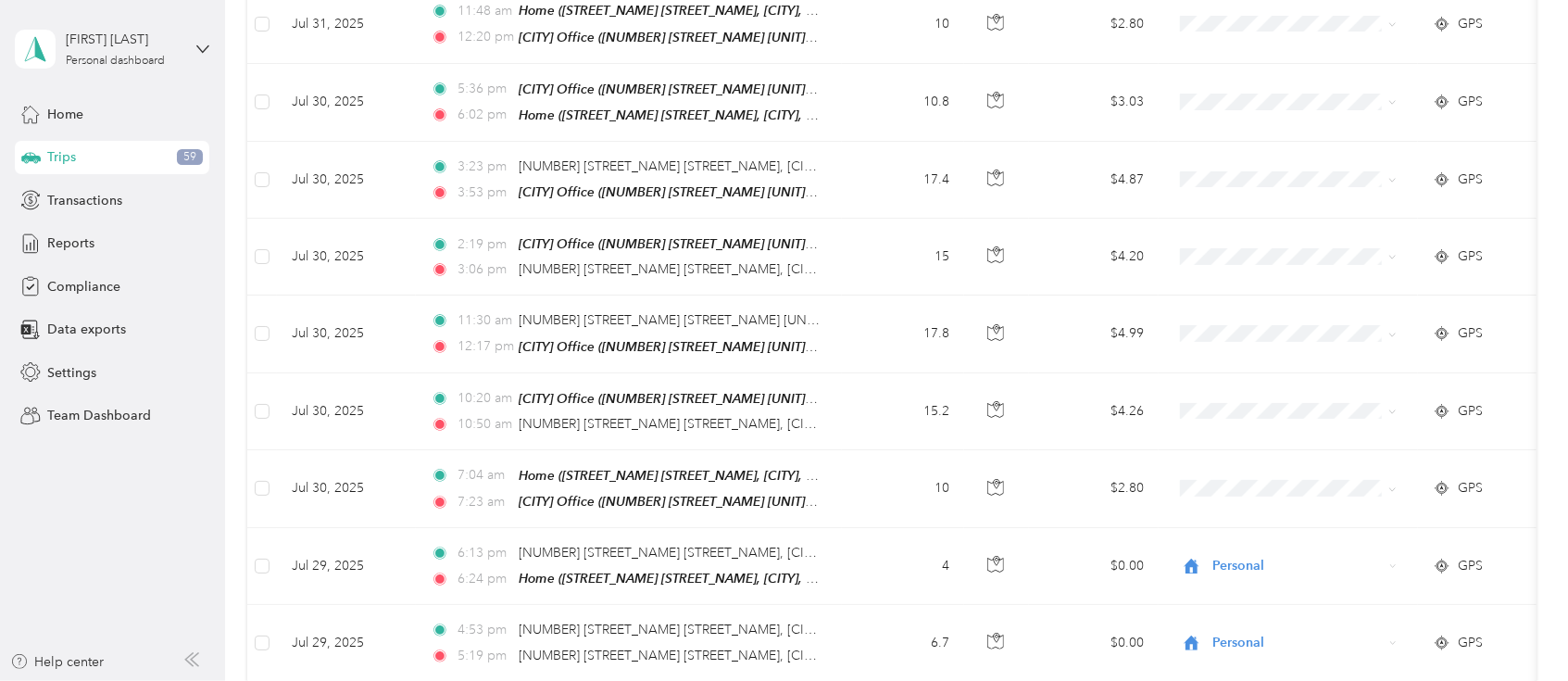 scroll, scrollTop: 1001, scrollLeft: 0, axis: vertical 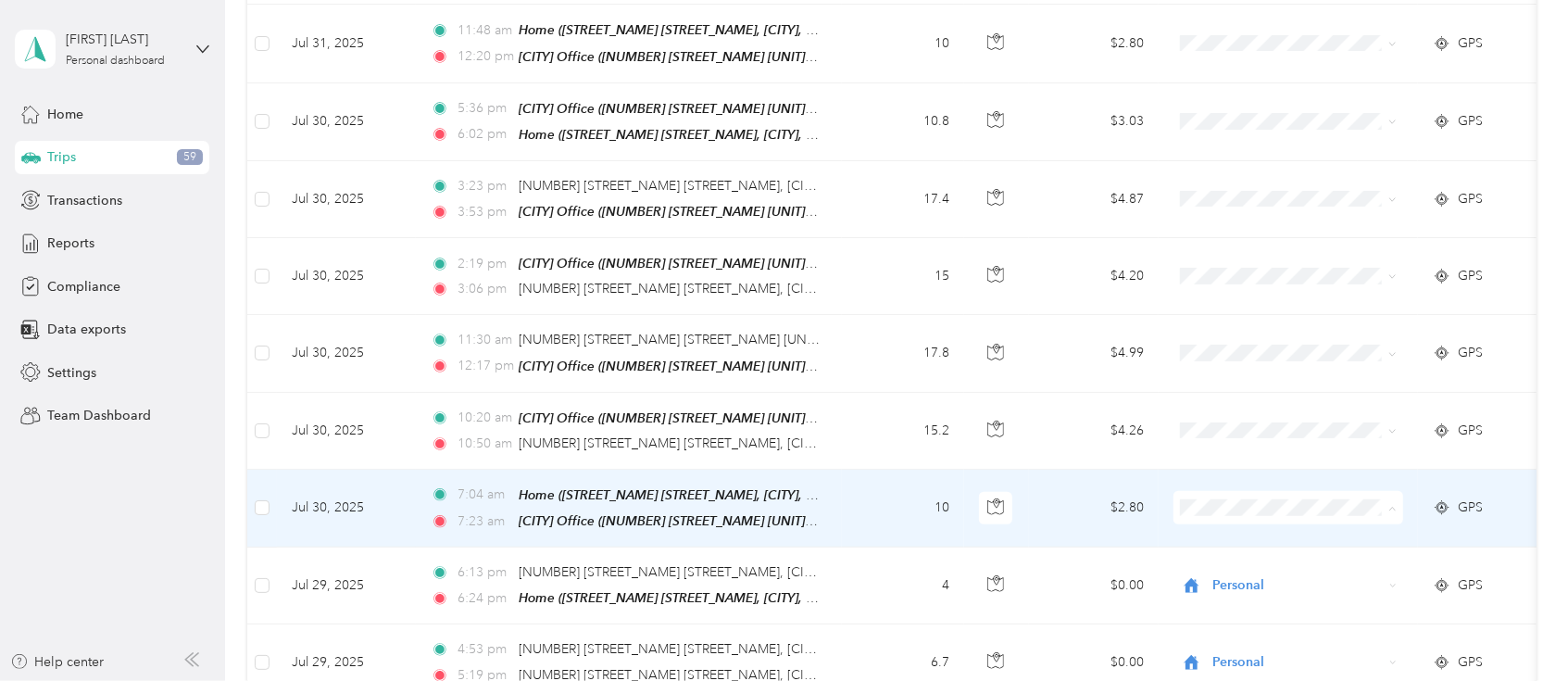 click on "Sales Call" at bounding box center (1305, 524) 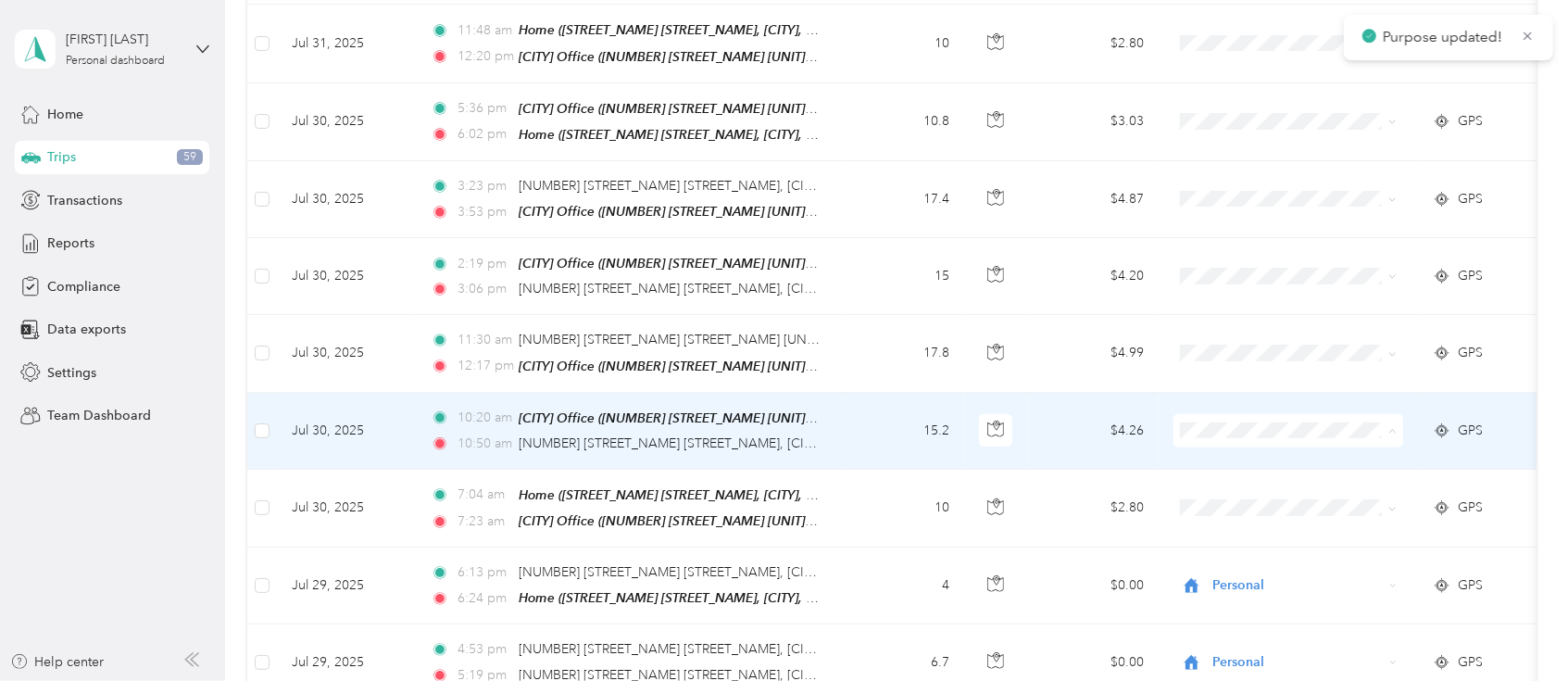 click on "Sales Call" at bounding box center (1305, 448) 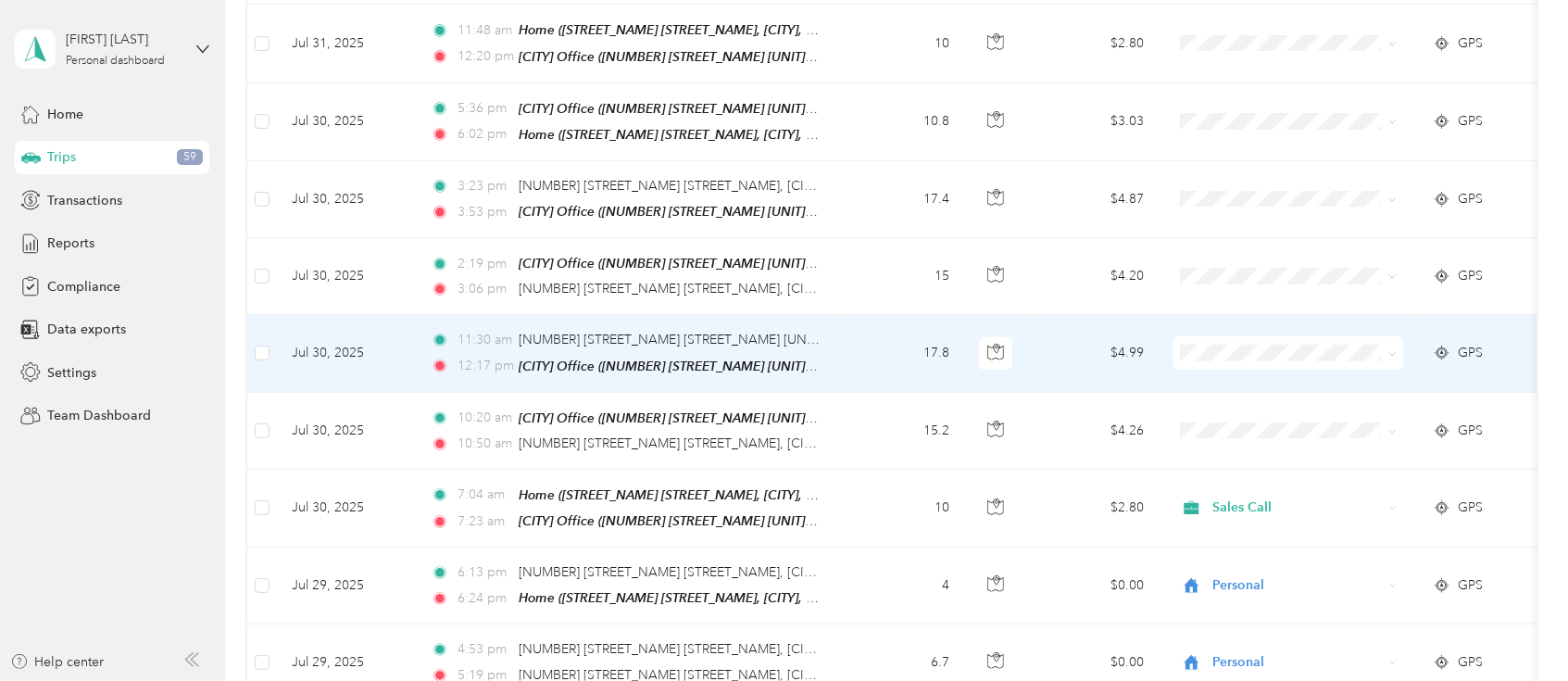 click on "Sales Call" at bounding box center (1288, 372) 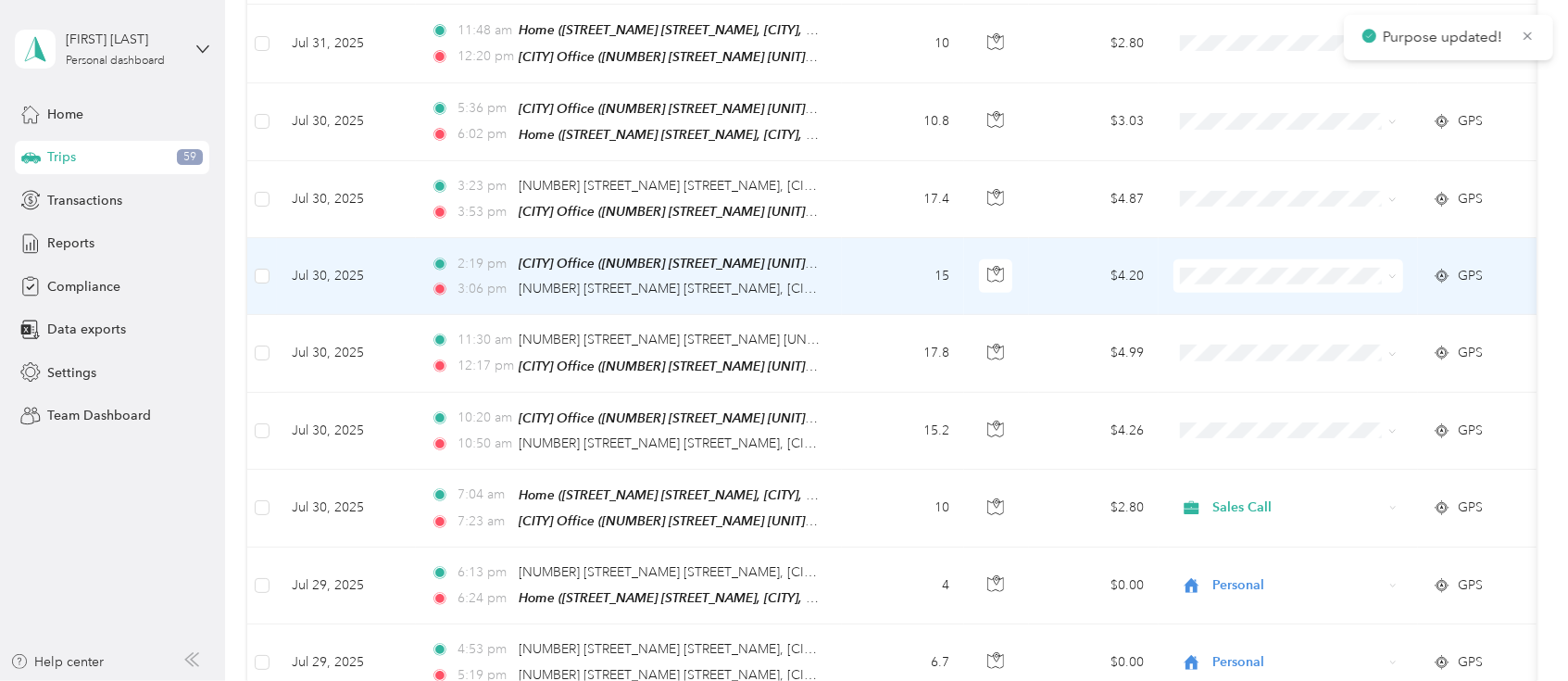 click at bounding box center (1288, 276) 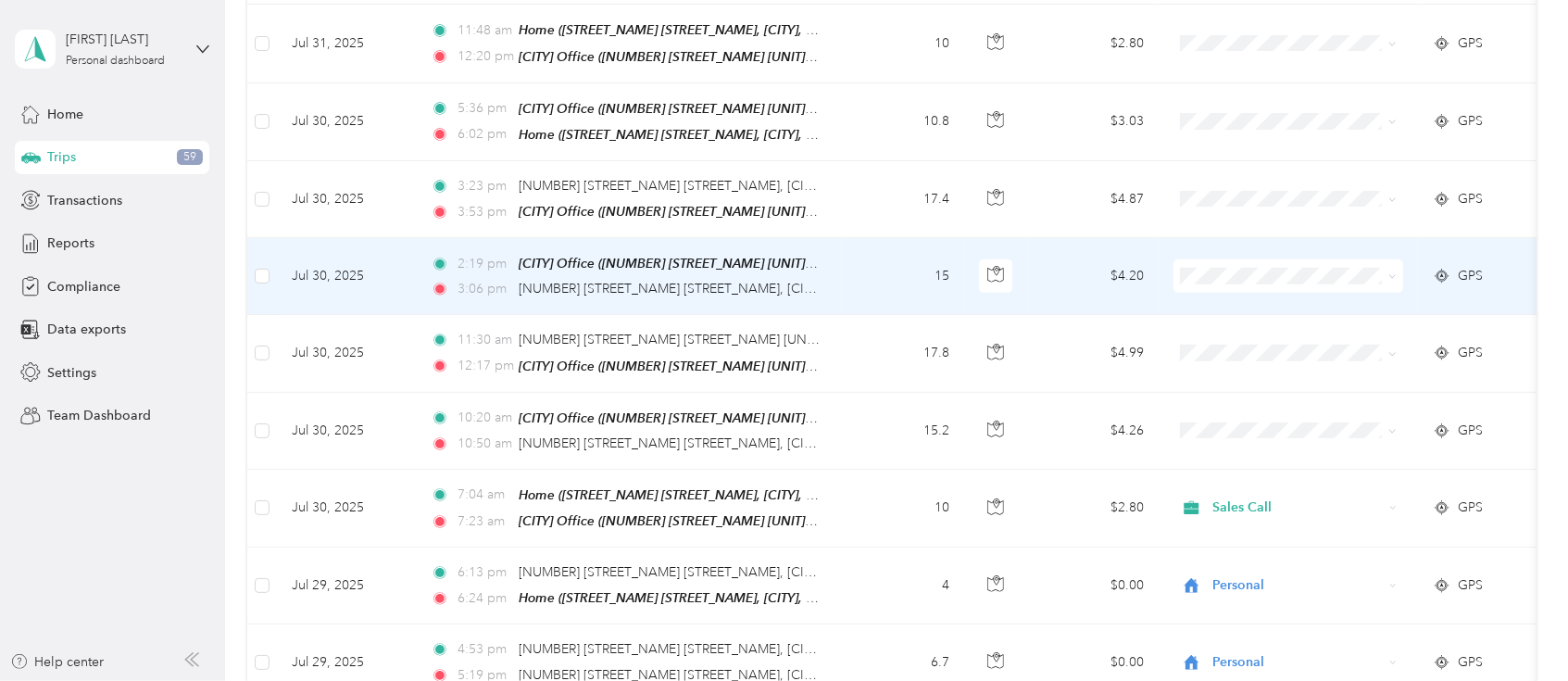 click at bounding box center [1288, 276] 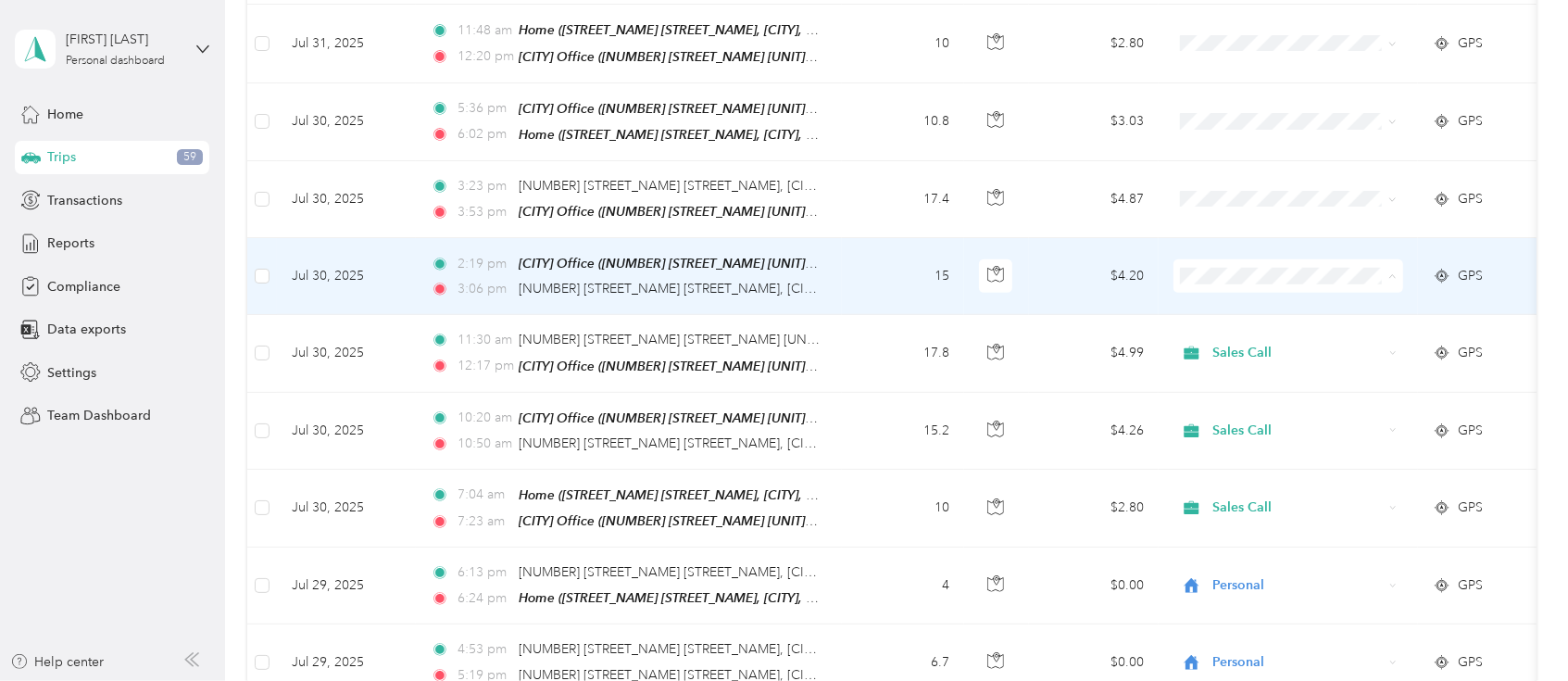click on "Sales Call" at bounding box center [1288, 296] 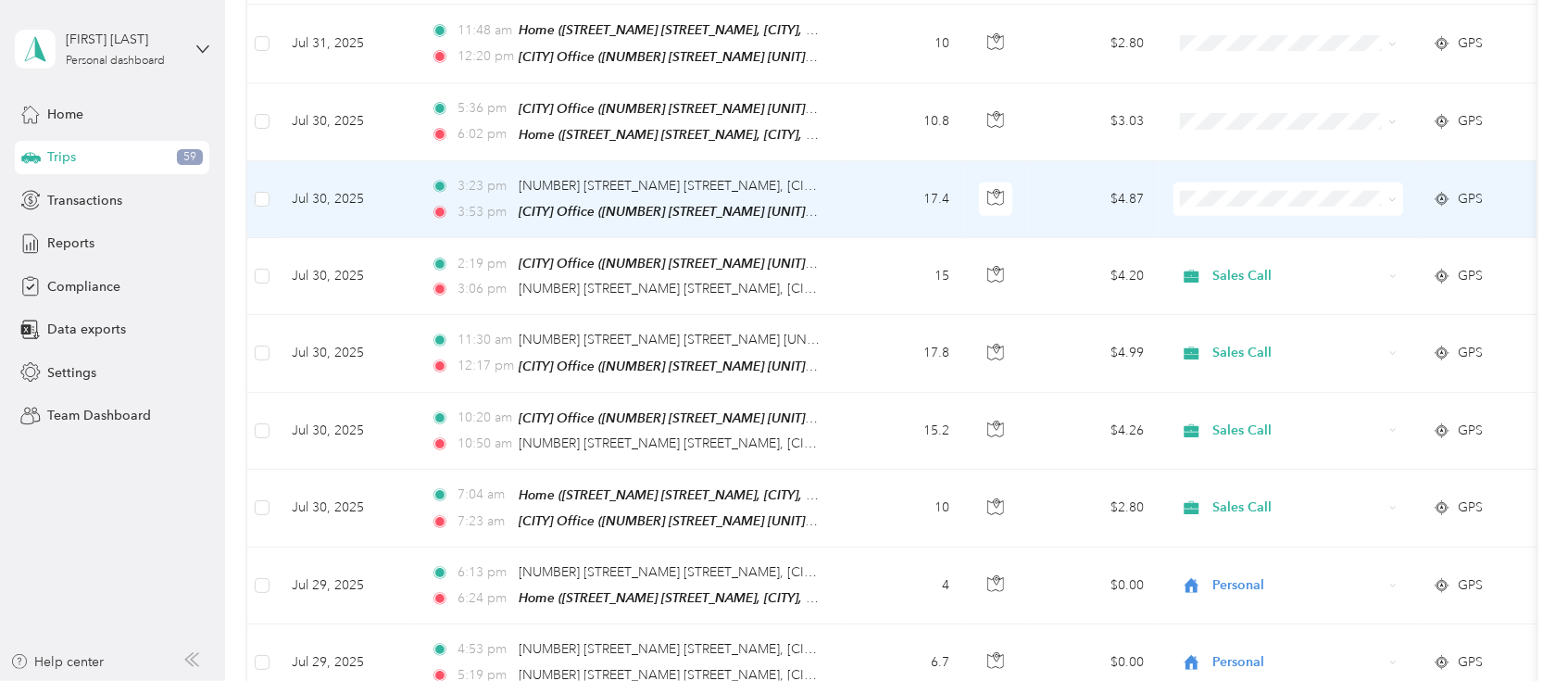click on "Sales Call" at bounding box center [1305, 213] 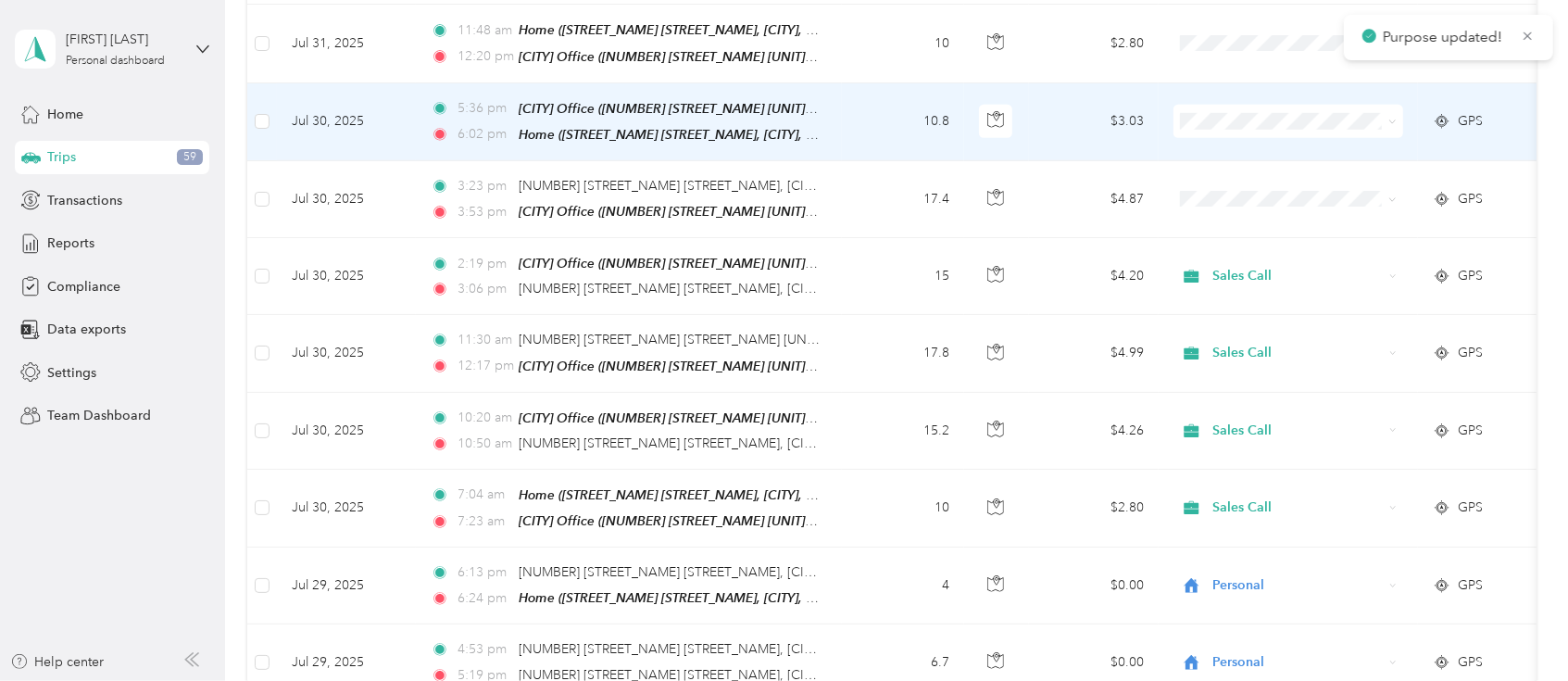 click on "Sales Call" at bounding box center [1288, 143] 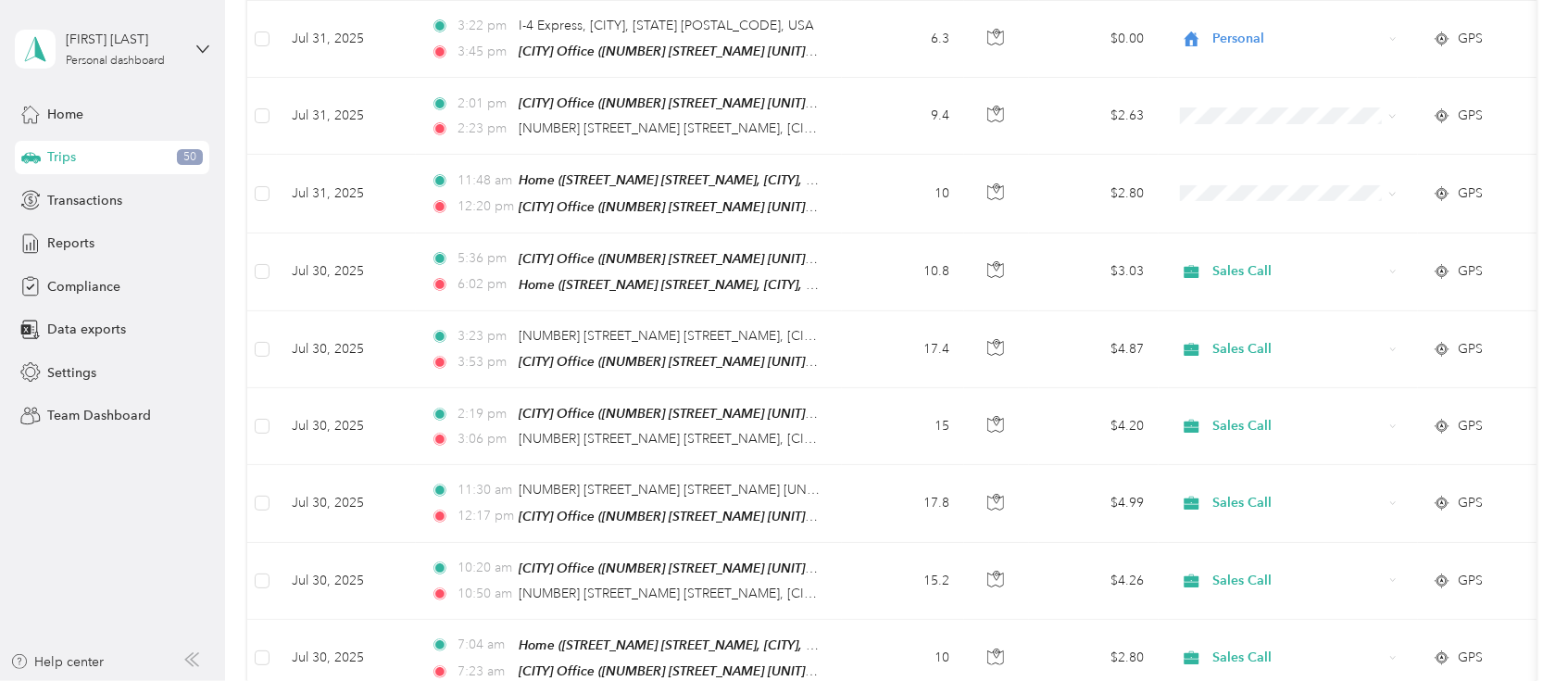 scroll, scrollTop: 839, scrollLeft: 0, axis: vertical 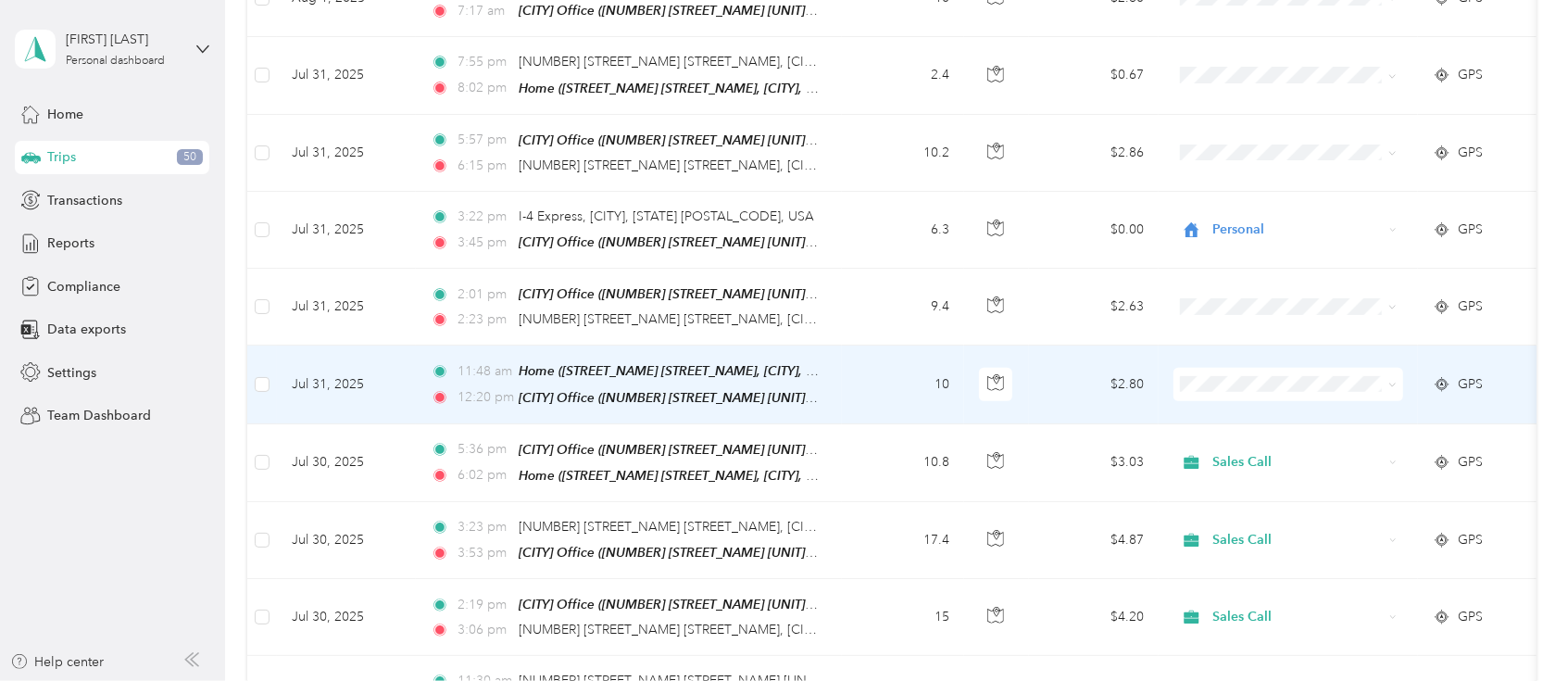click at bounding box center [1288, 385] 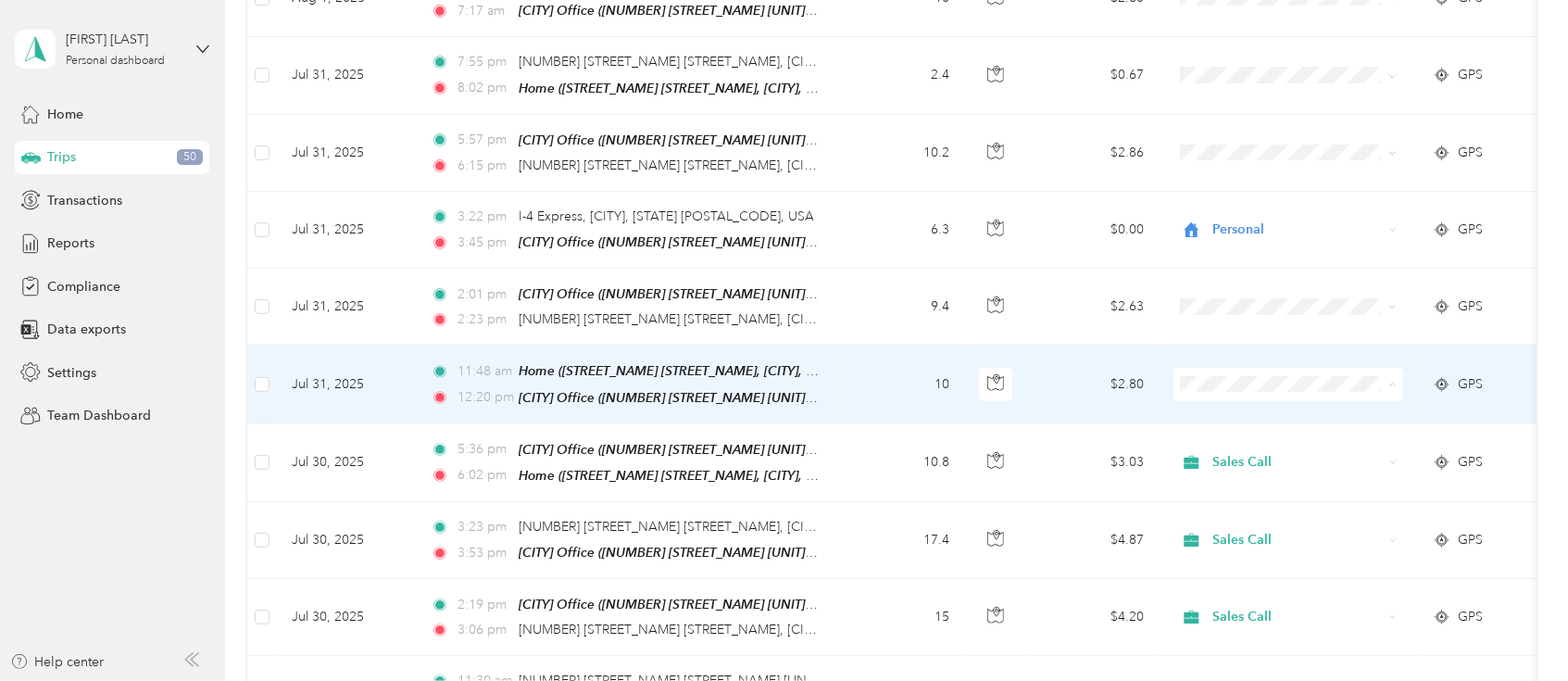 click on "Sales Call" at bounding box center (1305, 409) 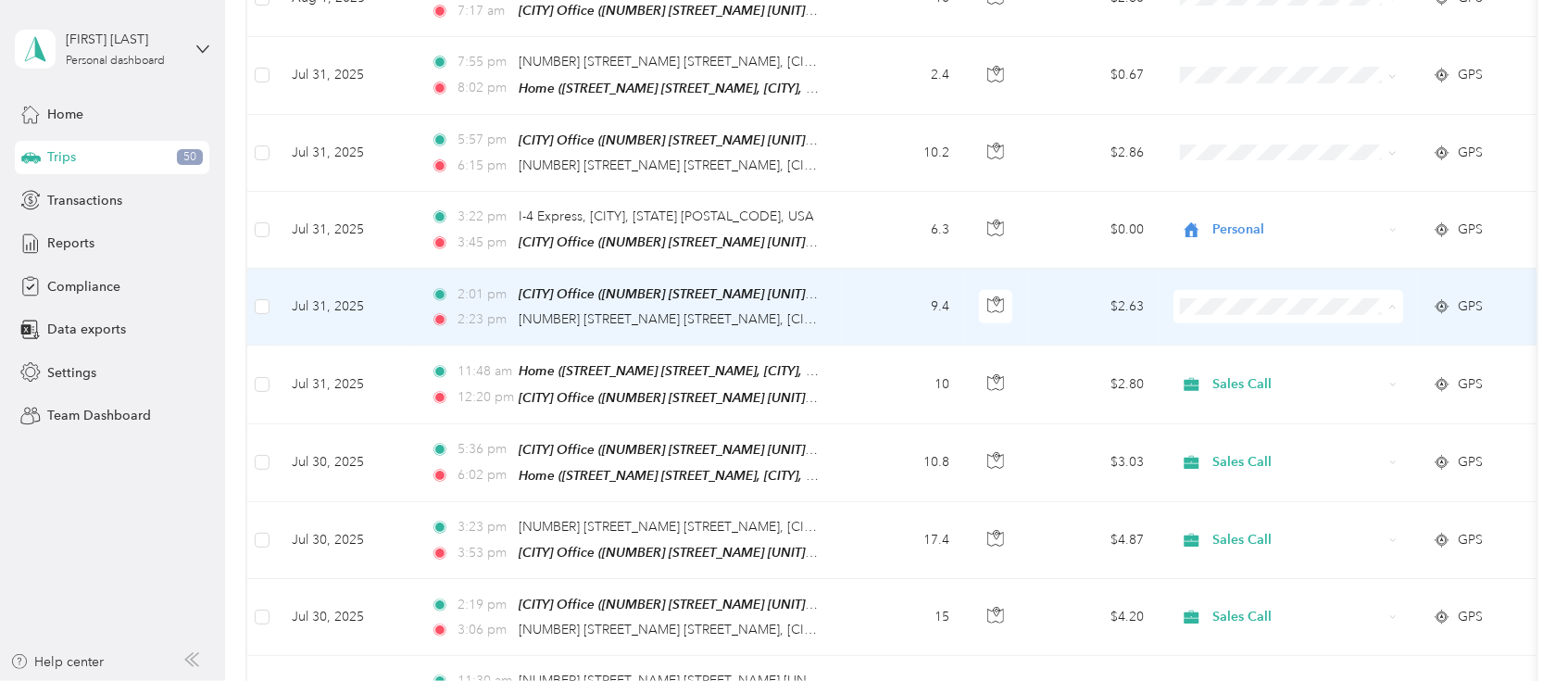click on "Sales Call" at bounding box center [1305, 333] 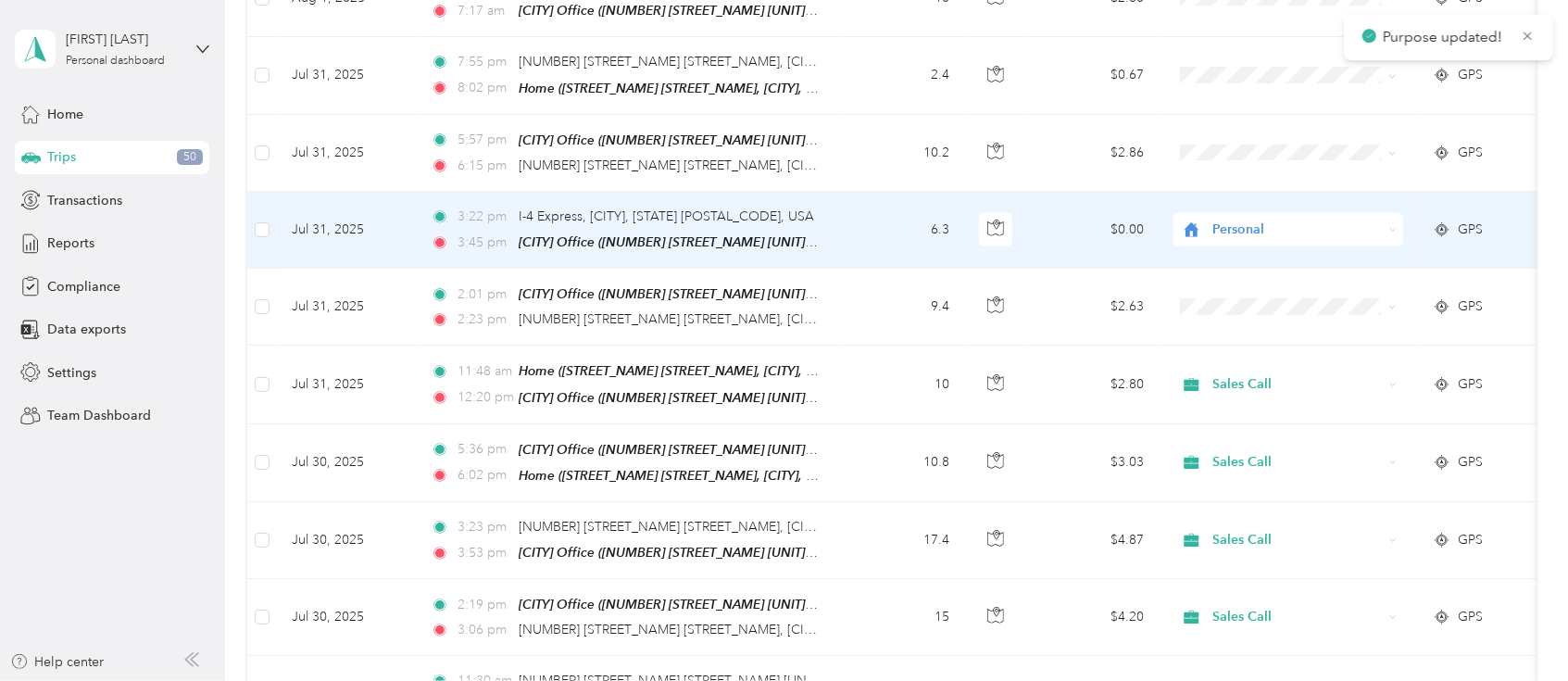 click on "Personal" at bounding box center [1298, 230] 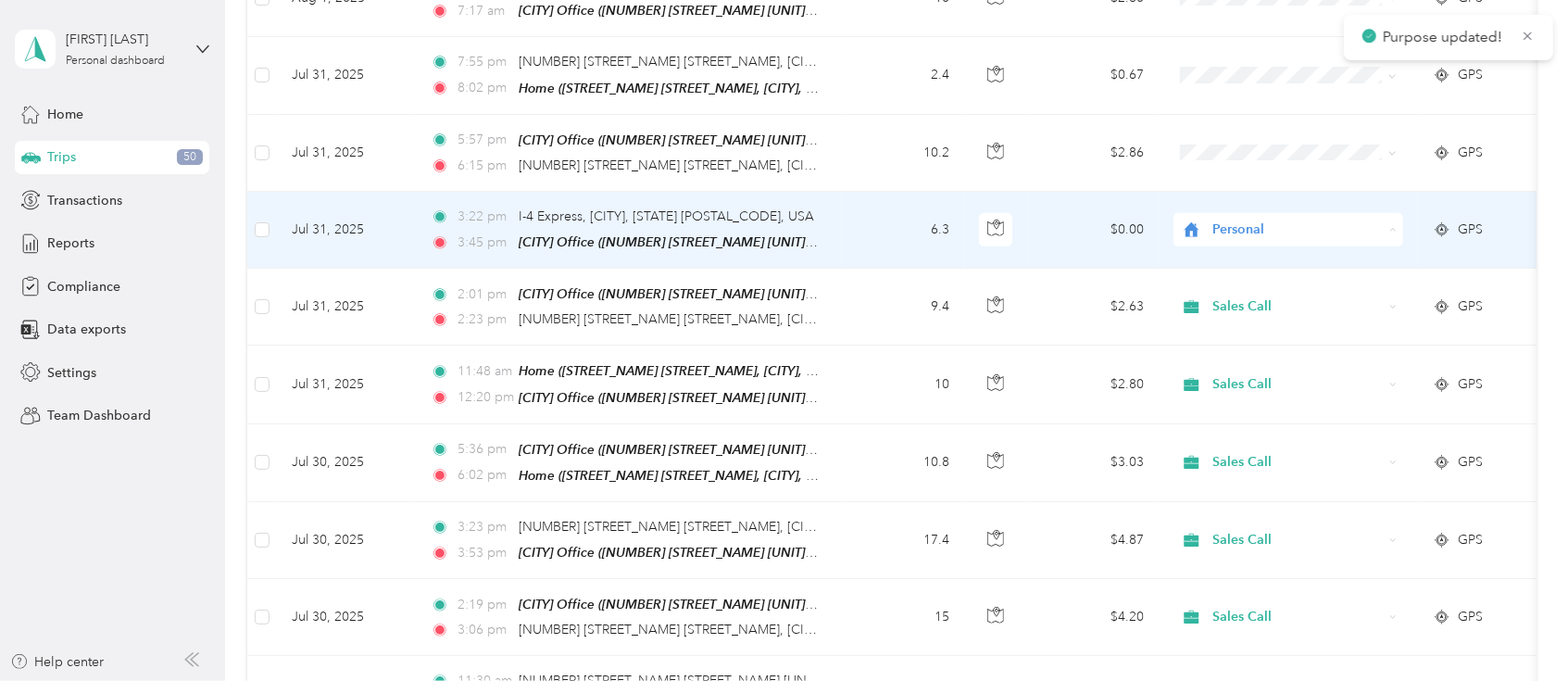 click on "Sales Call" at bounding box center [1305, 256] 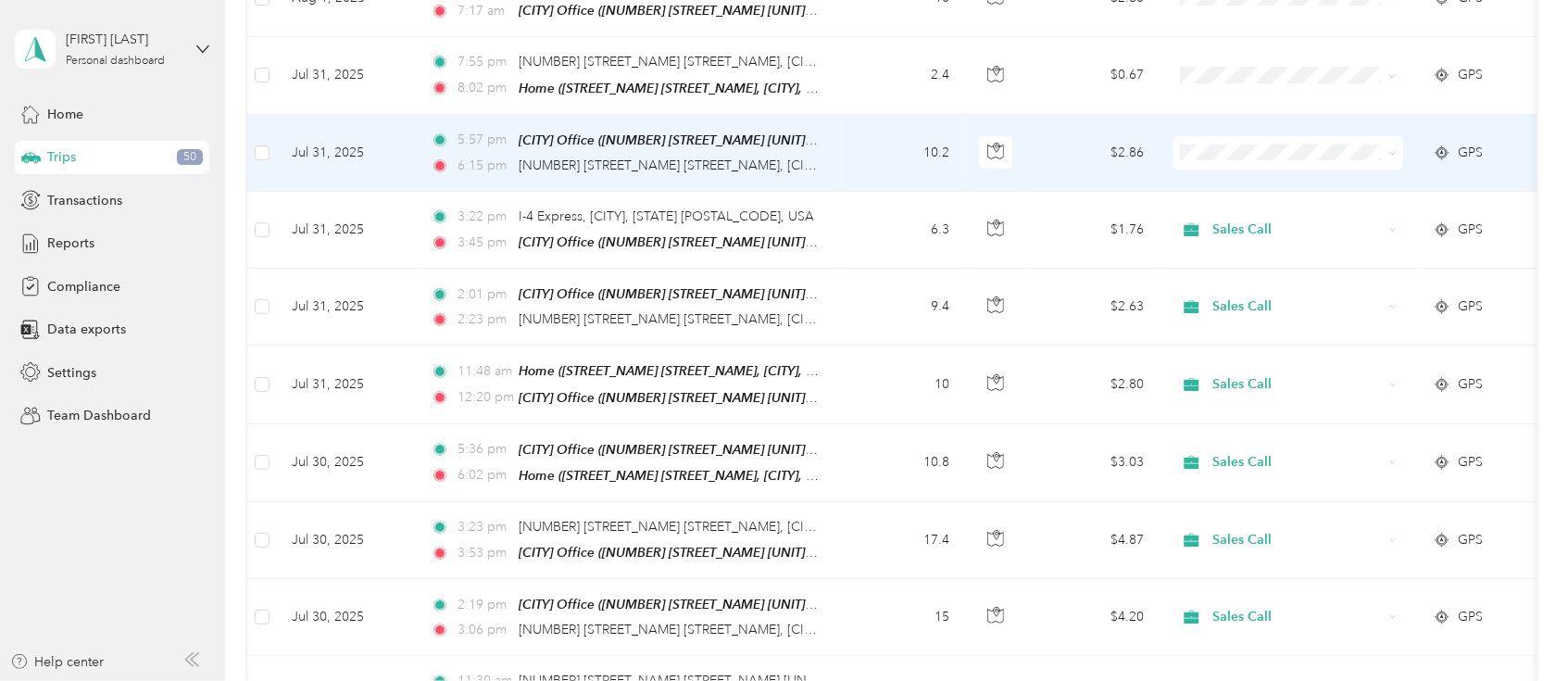 click on "Sales Call" at bounding box center [1305, 175] 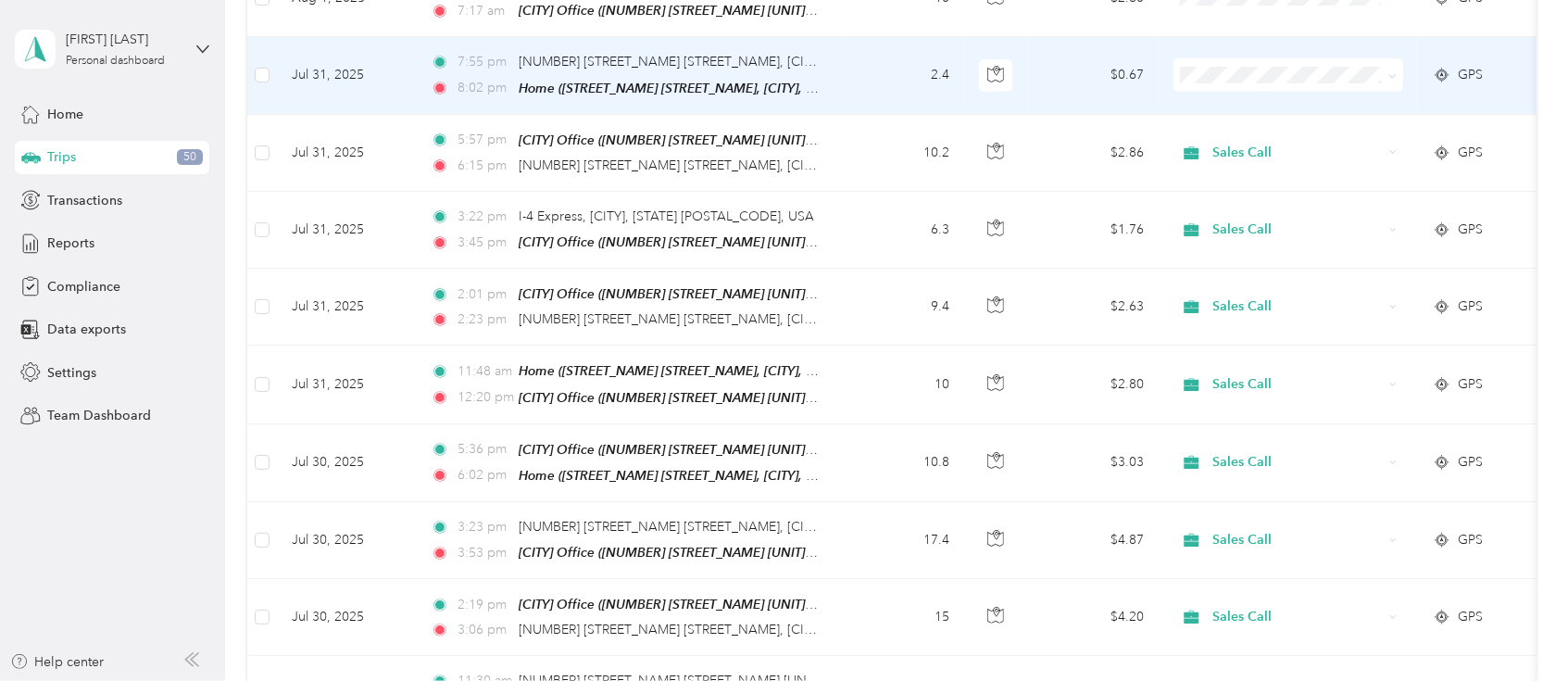 click on "Sales Call" at bounding box center [1305, 98] 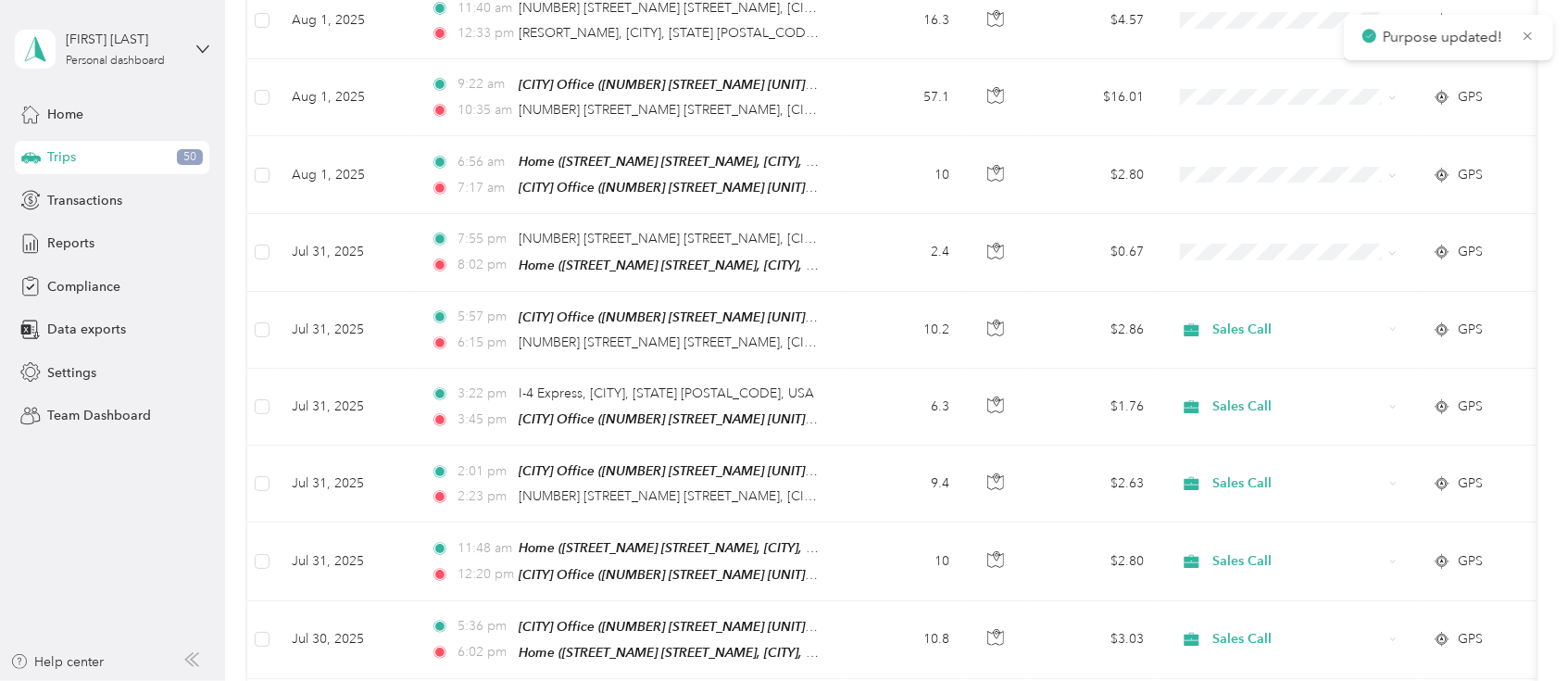 scroll, scrollTop: 463, scrollLeft: 0, axis: vertical 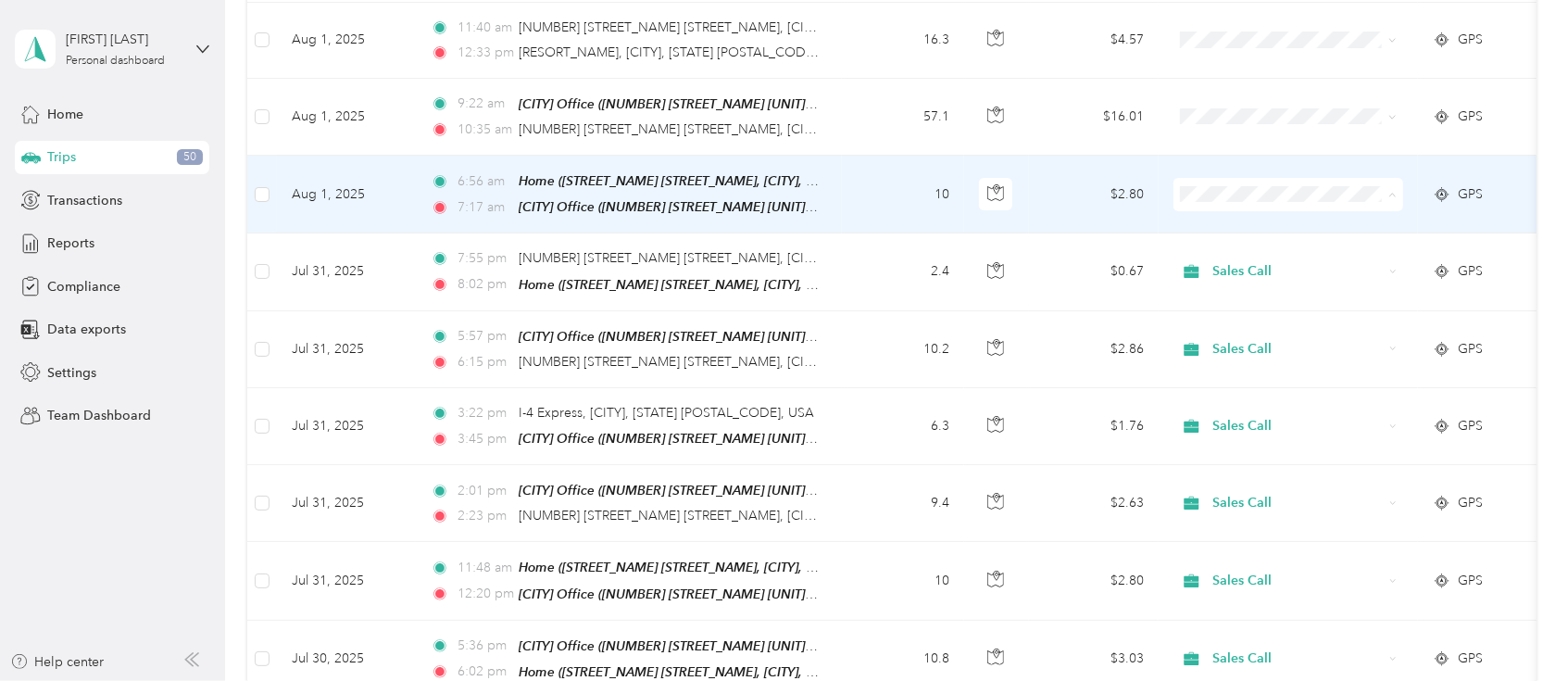 click on "Sales Call" at bounding box center [1305, 224] 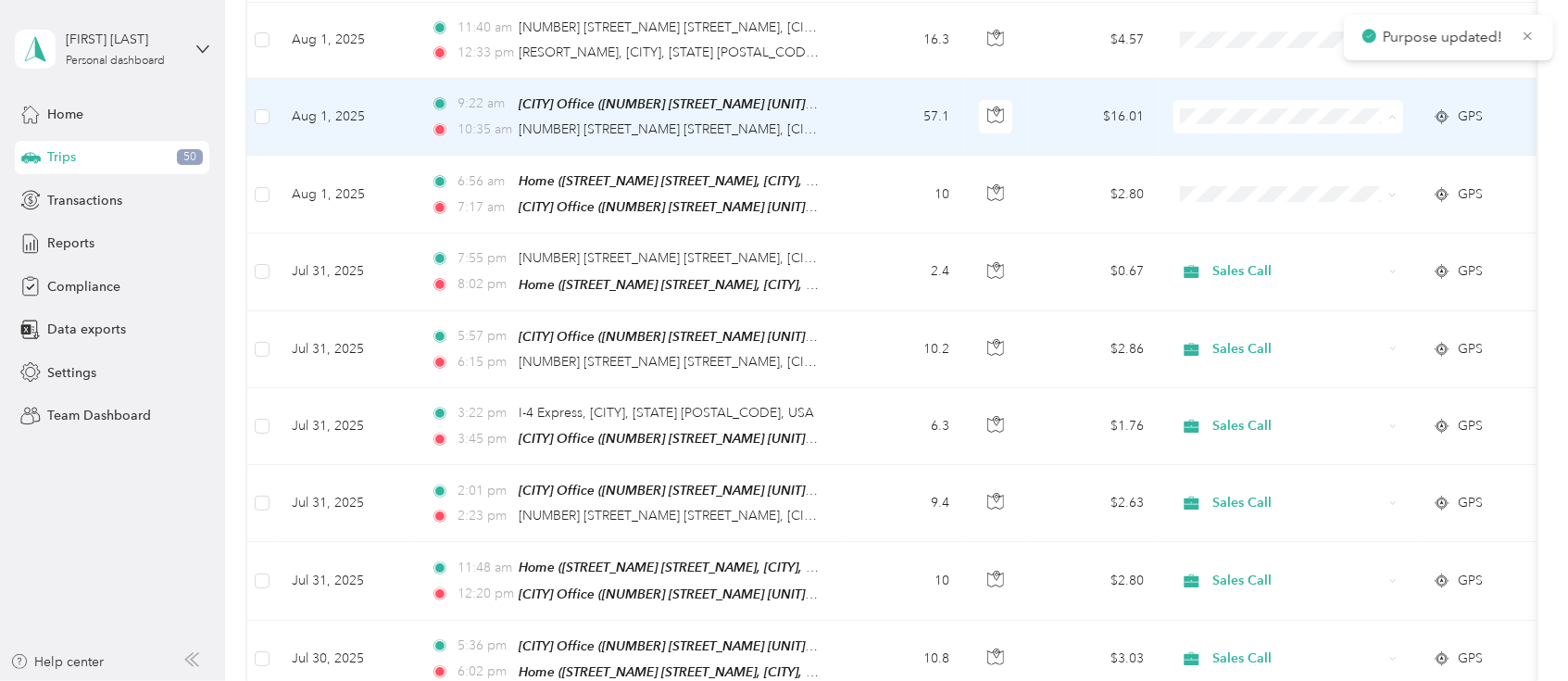 click on "Sales Call" at bounding box center (1305, 148) 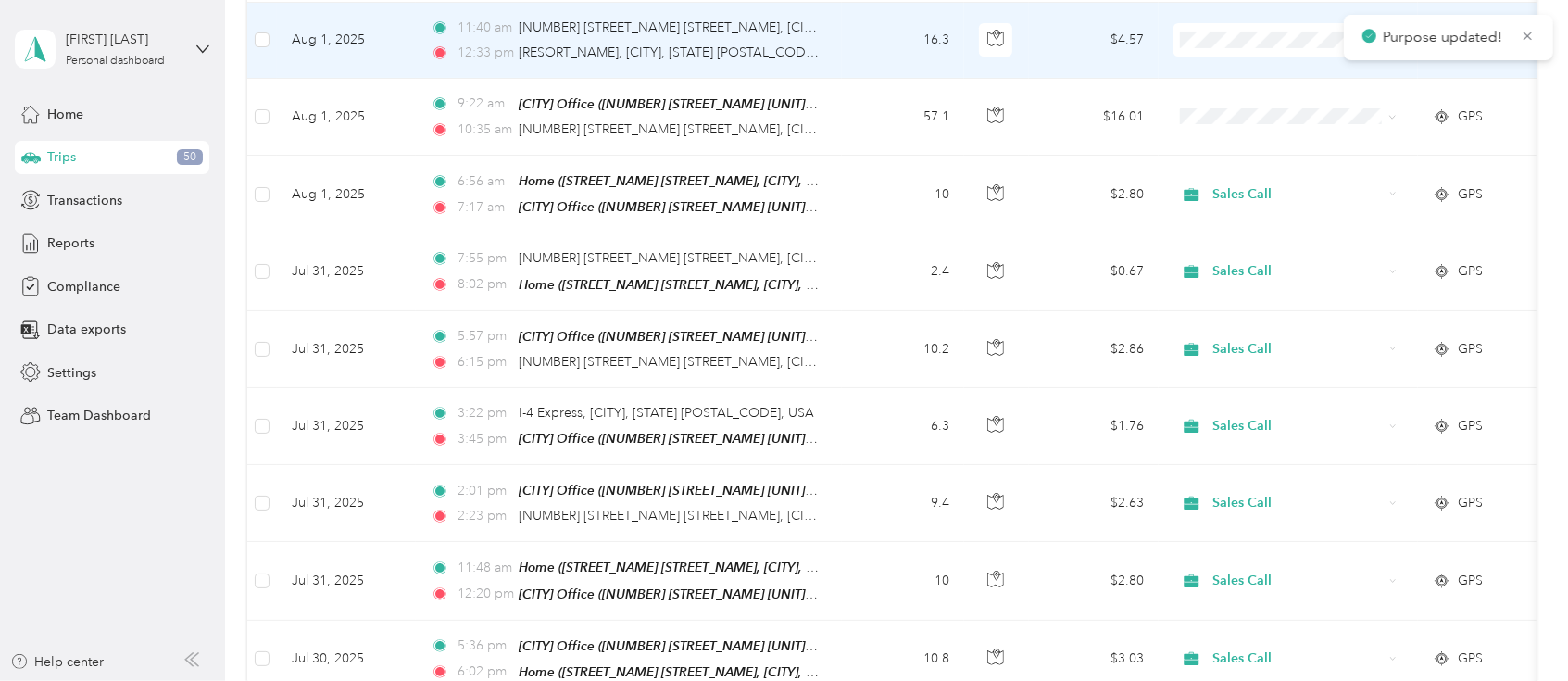 click on "Sales Call" at bounding box center [1305, 72] 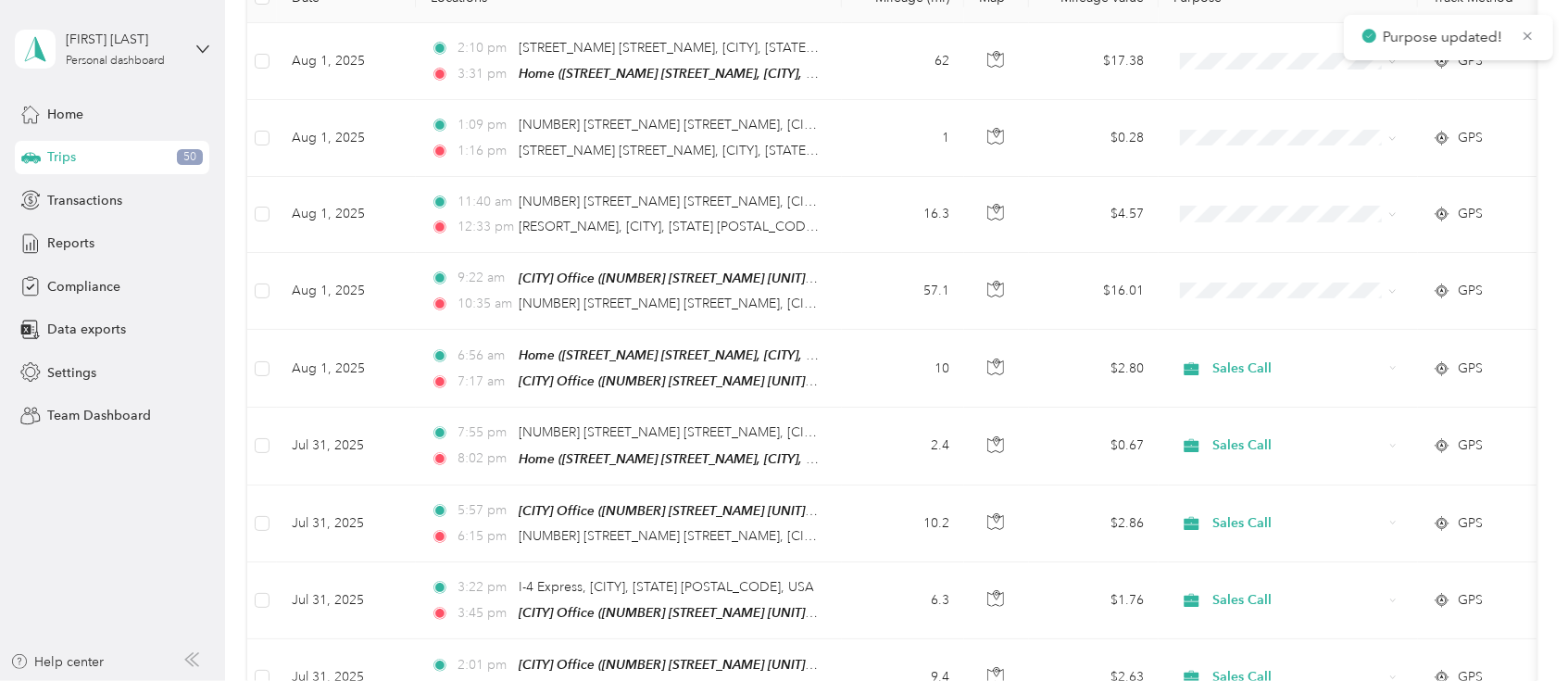scroll, scrollTop: 233, scrollLeft: 0, axis: vertical 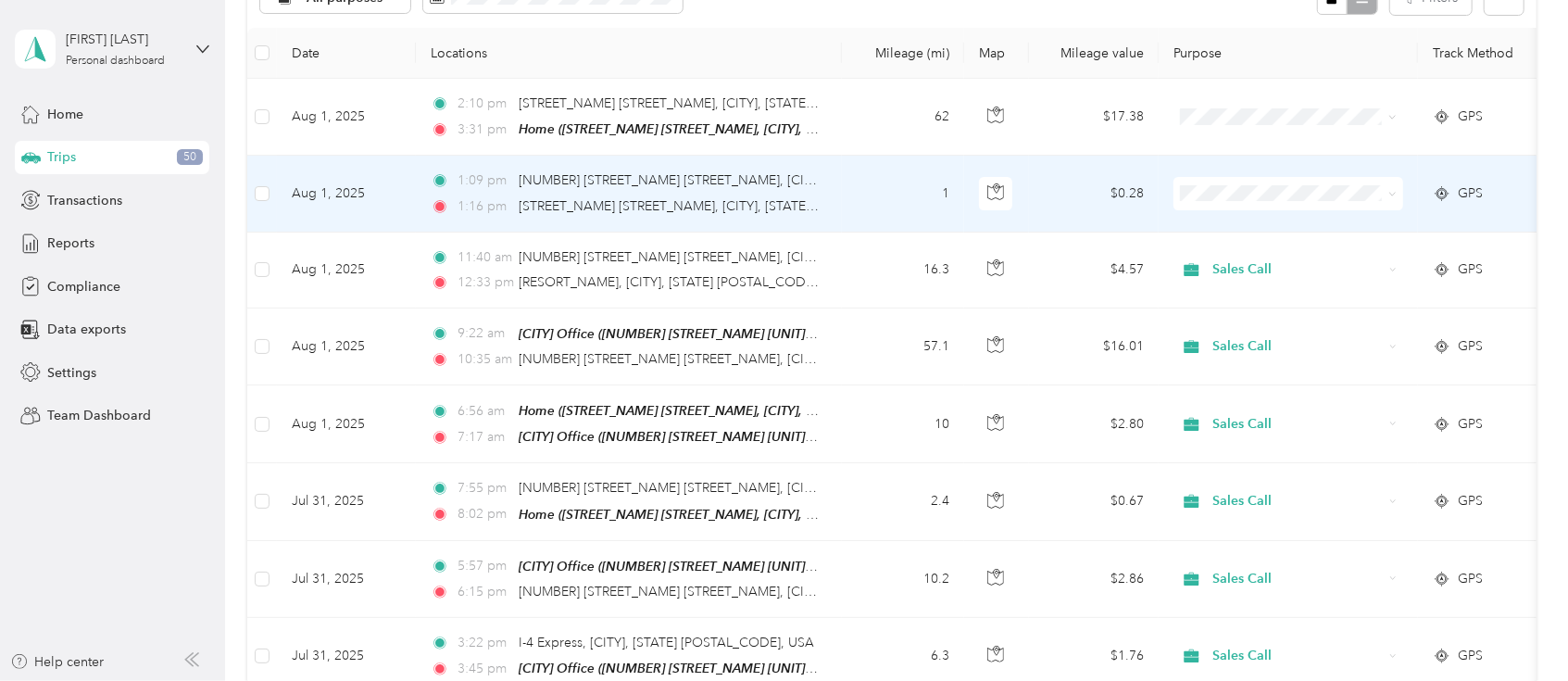 click on "Sales Call" at bounding box center [1305, 217] 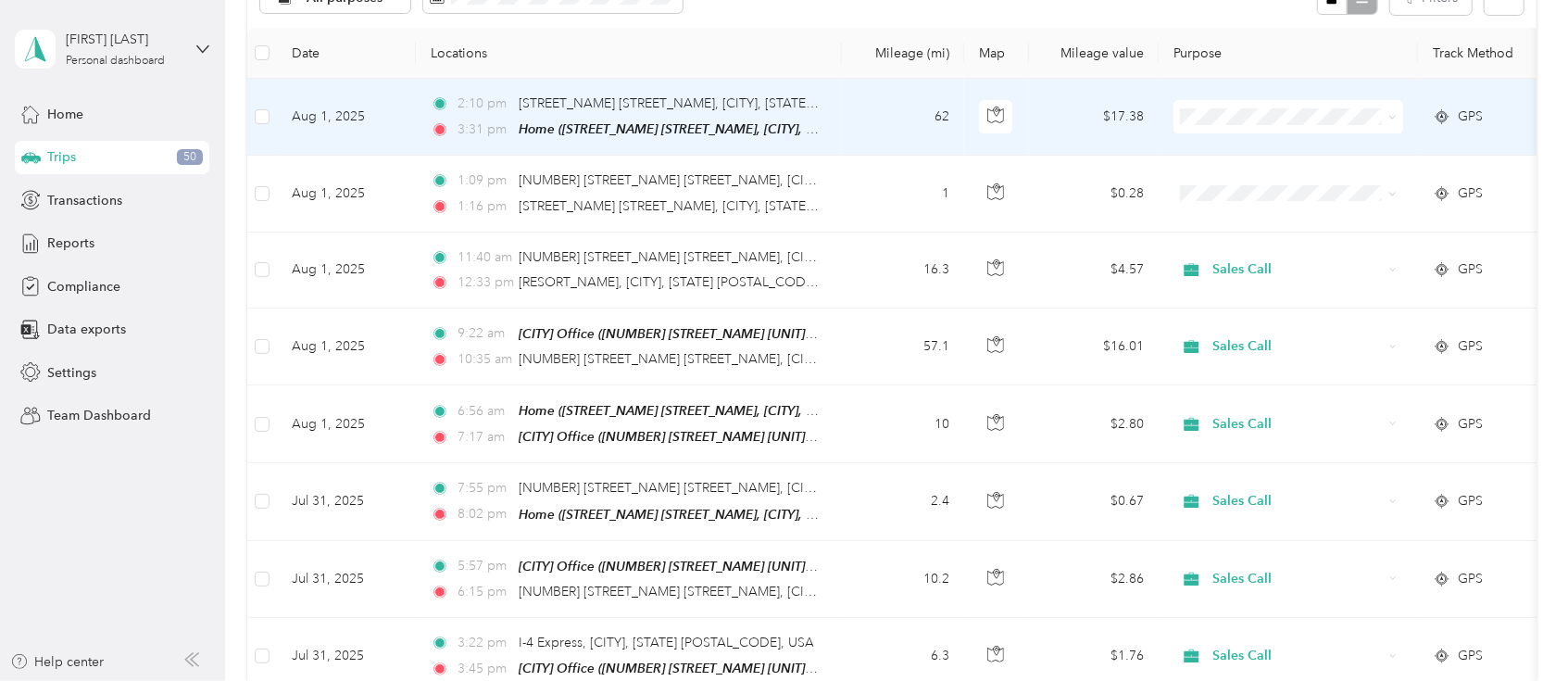 click at bounding box center [1288, 117] 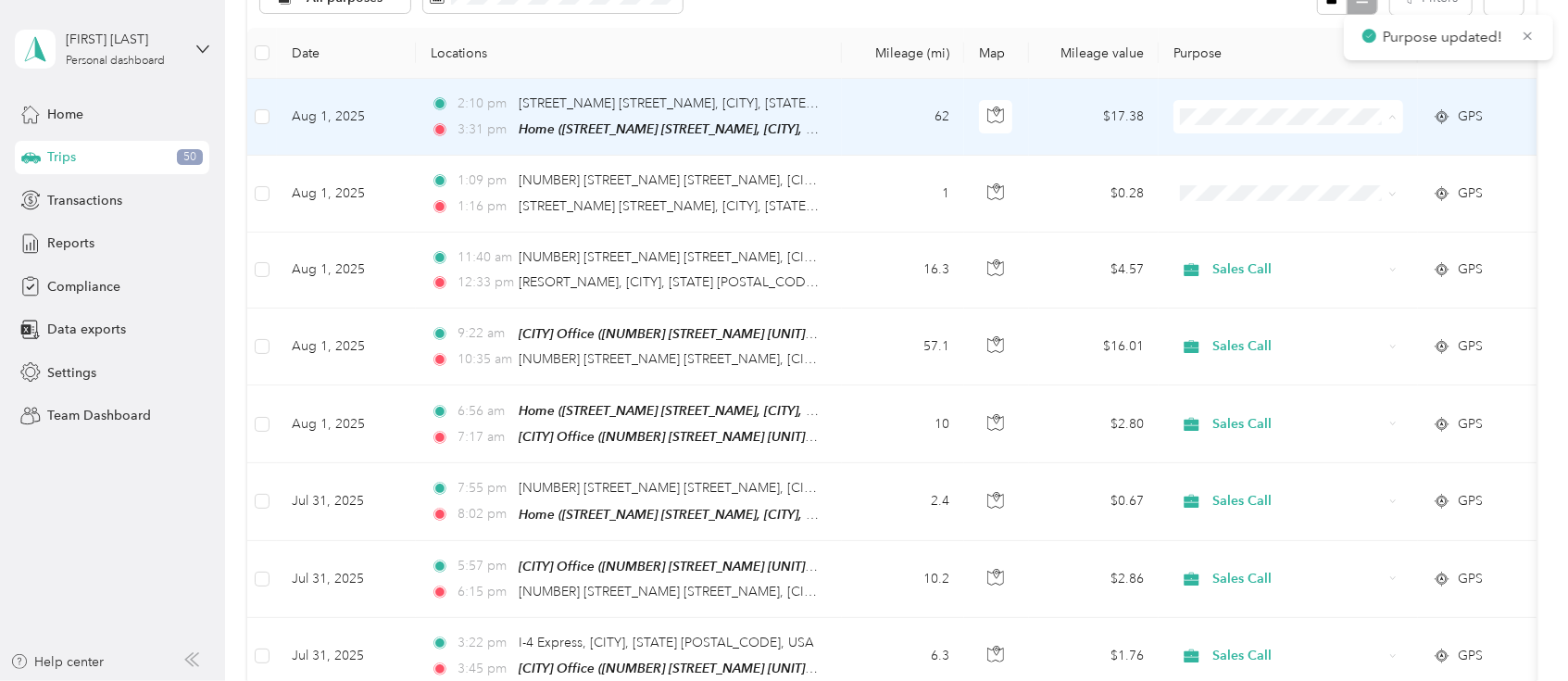 click on "Sales Call" at bounding box center (1288, 150) 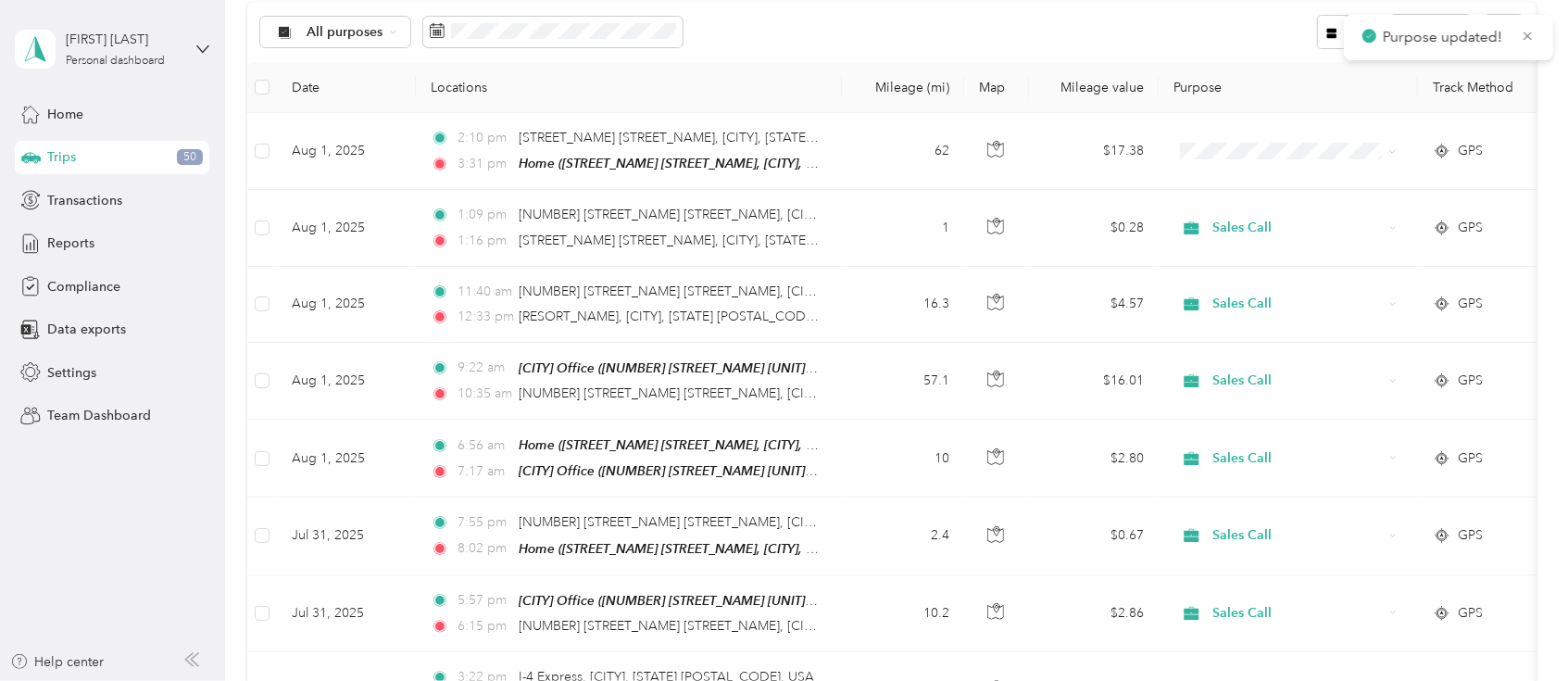 scroll, scrollTop: 153, scrollLeft: 0, axis: vertical 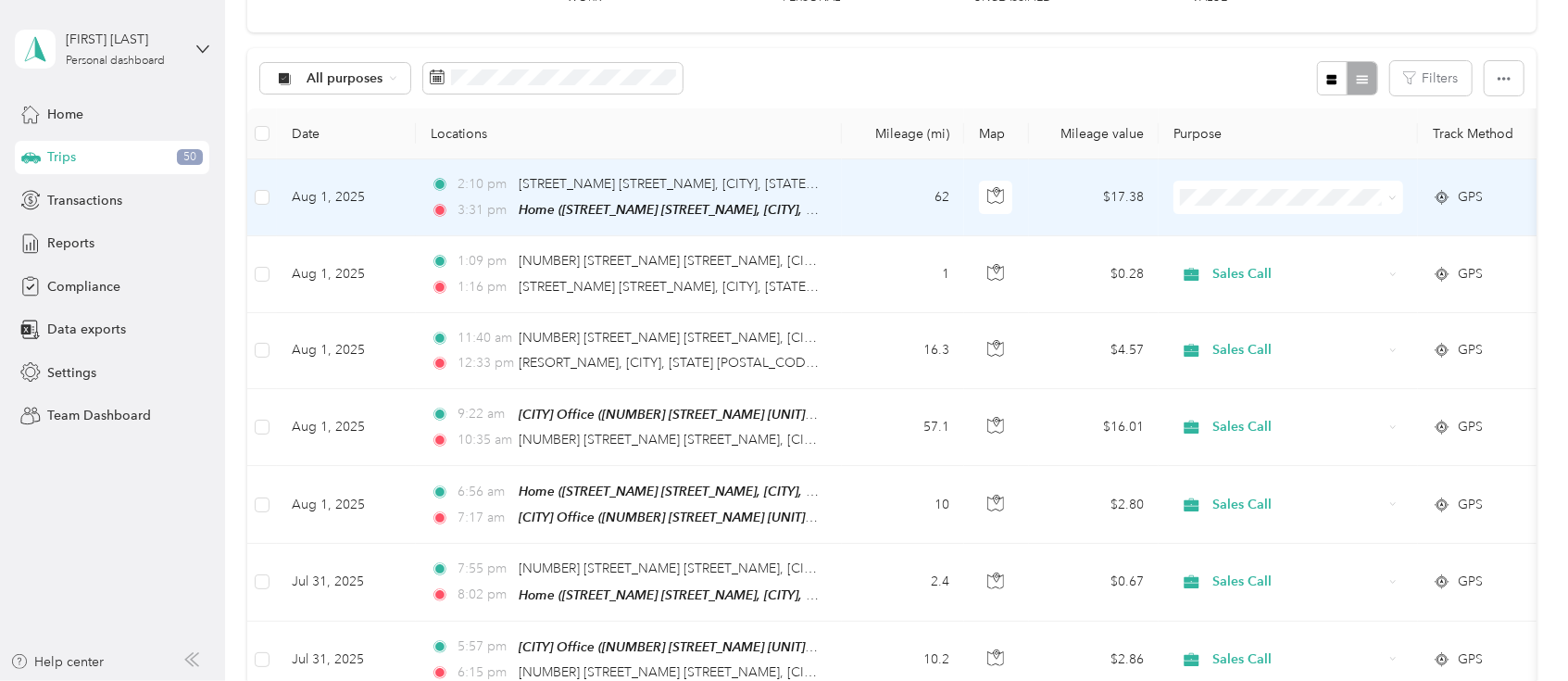 click at bounding box center (1288, 197) 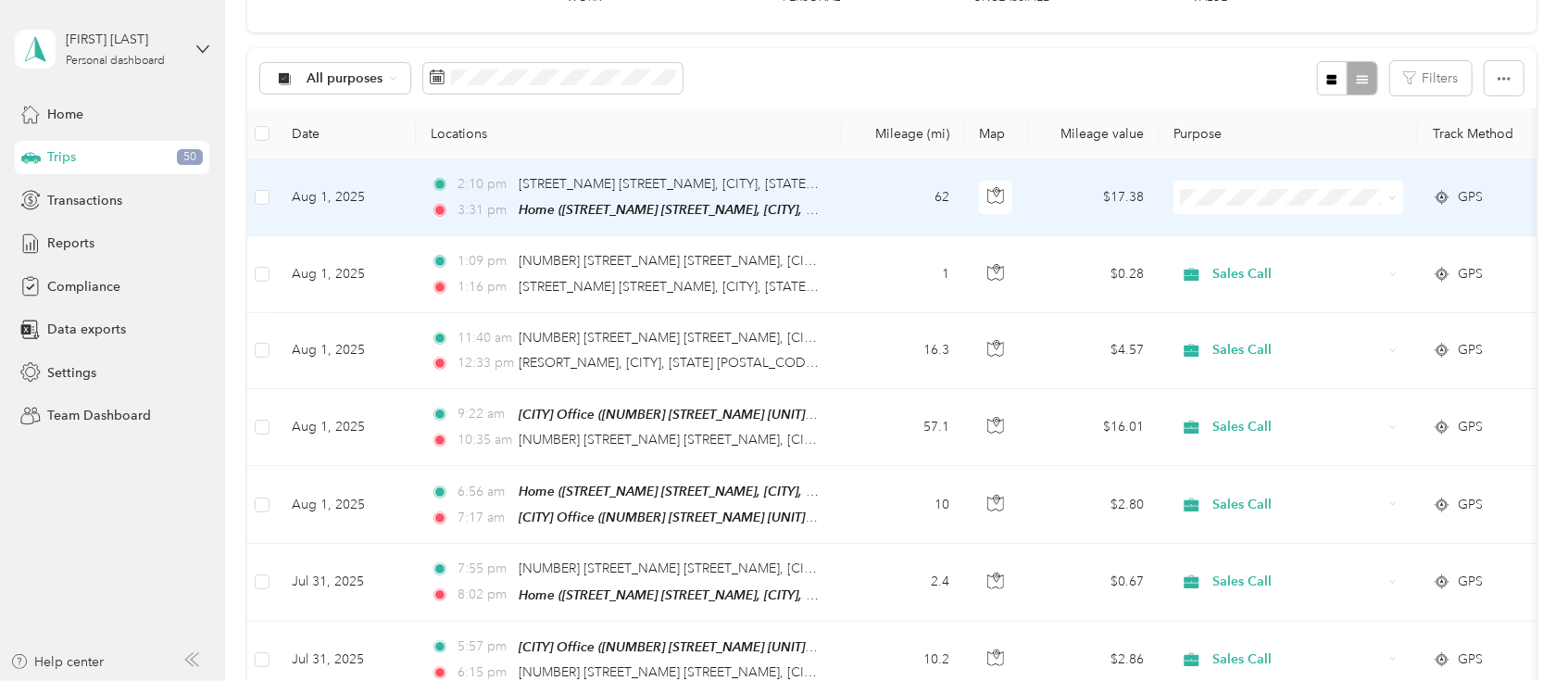click on "Sales Call" at bounding box center (1305, 230) 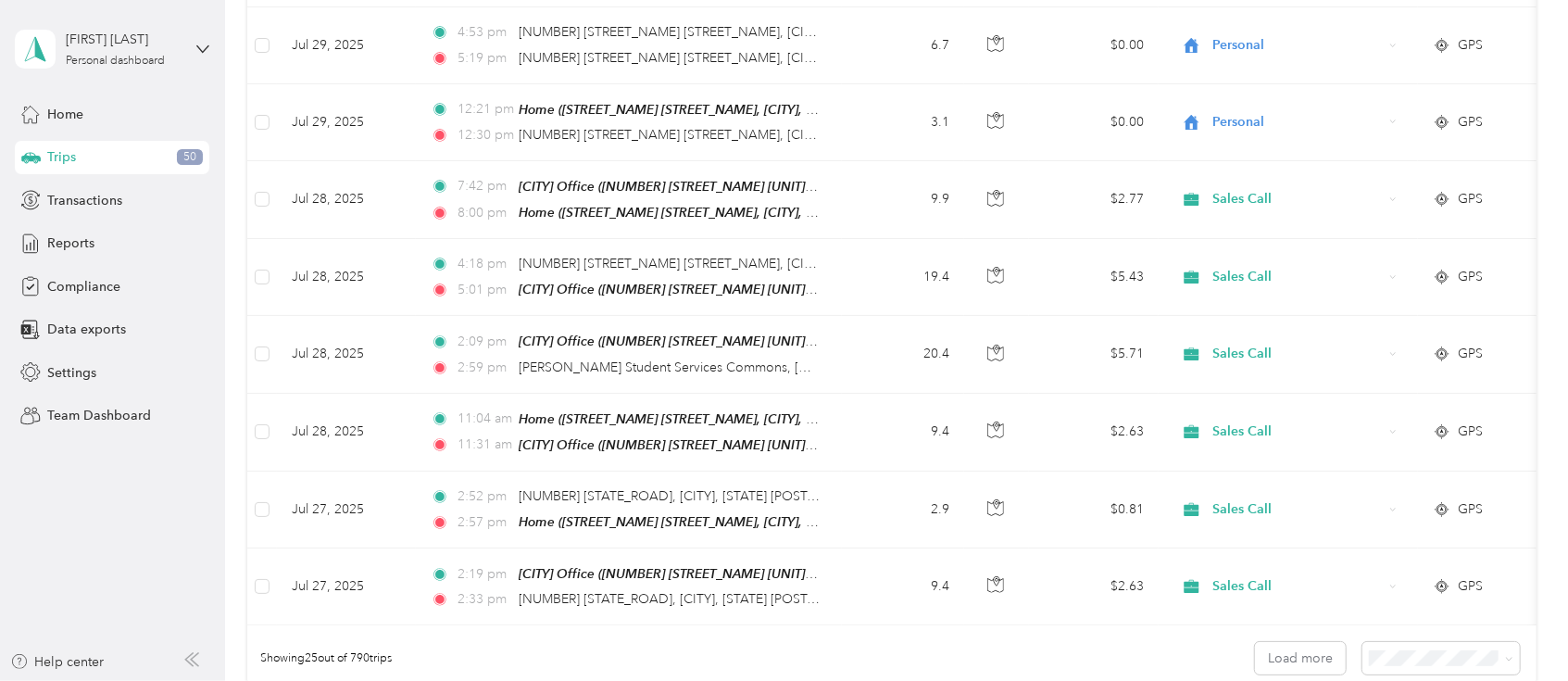scroll, scrollTop: 1873, scrollLeft: 0, axis: vertical 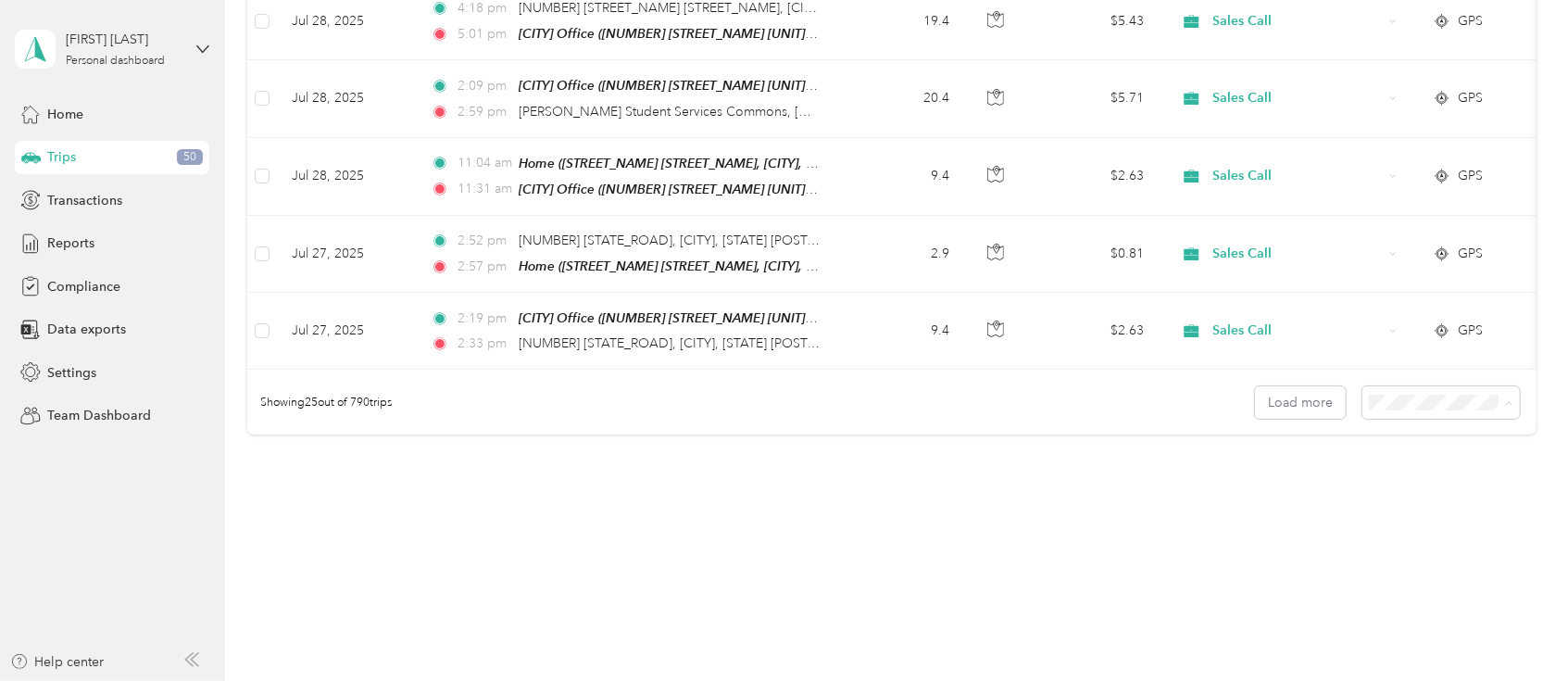 click on "100 per load" at bounding box center [1431, 491] 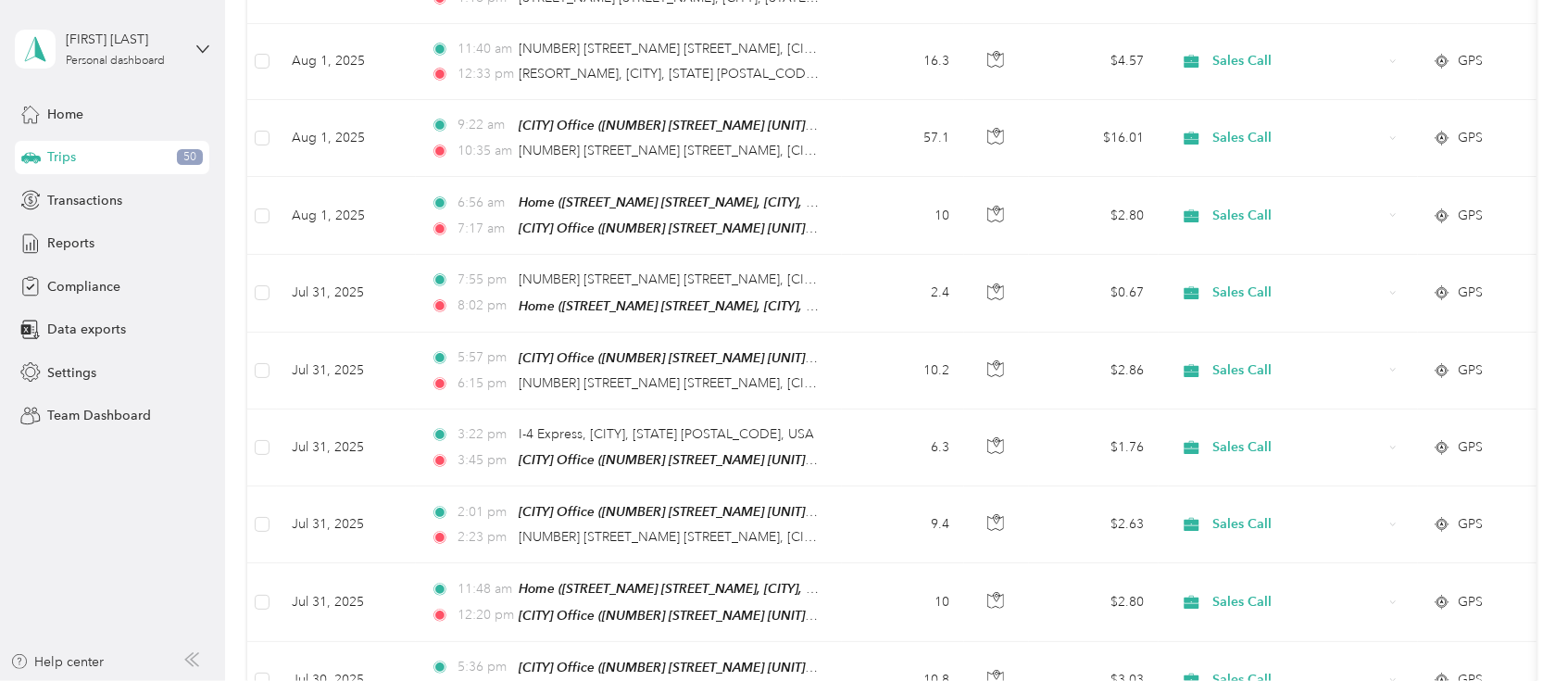 scroll, scrollTop: 1873, scrollLeft: 0, axis: vertical 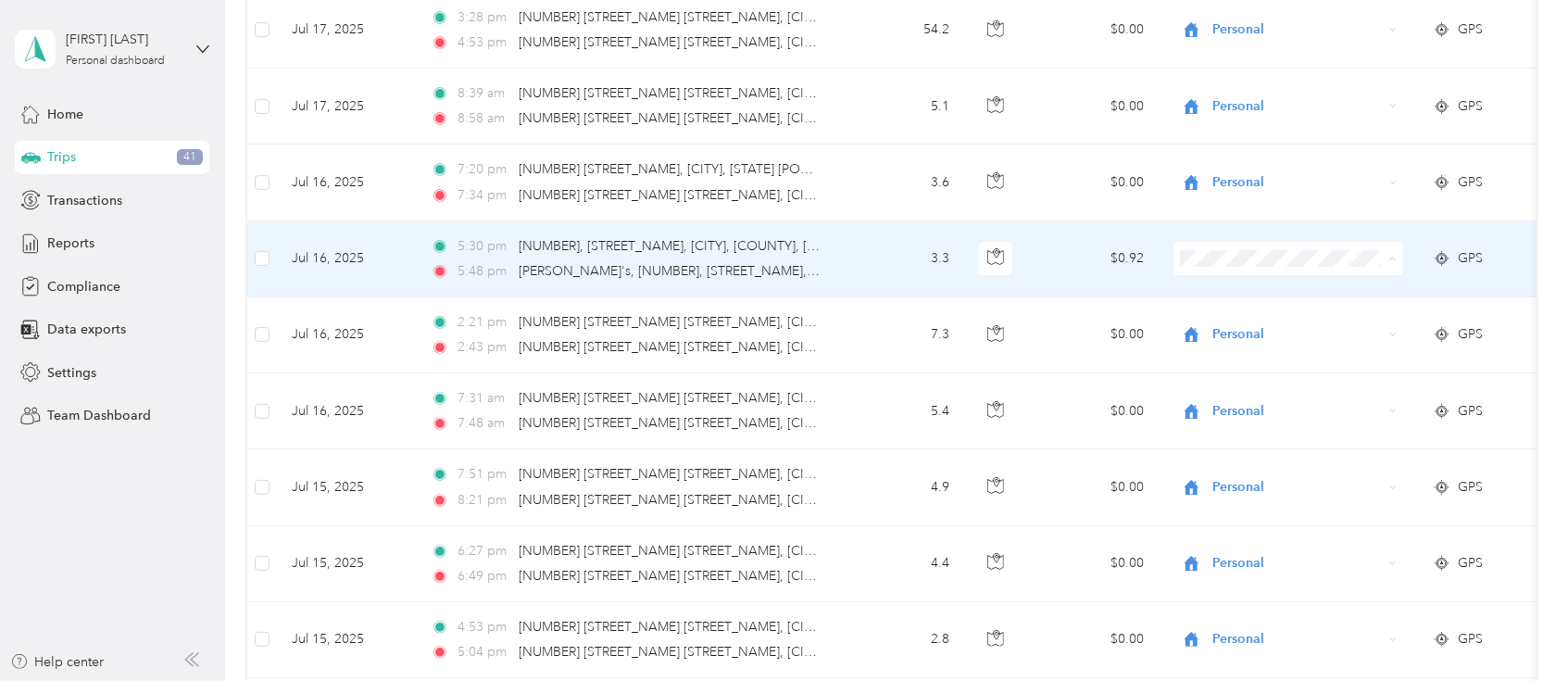 click on "Personal" at bounding box center [1305, 251] 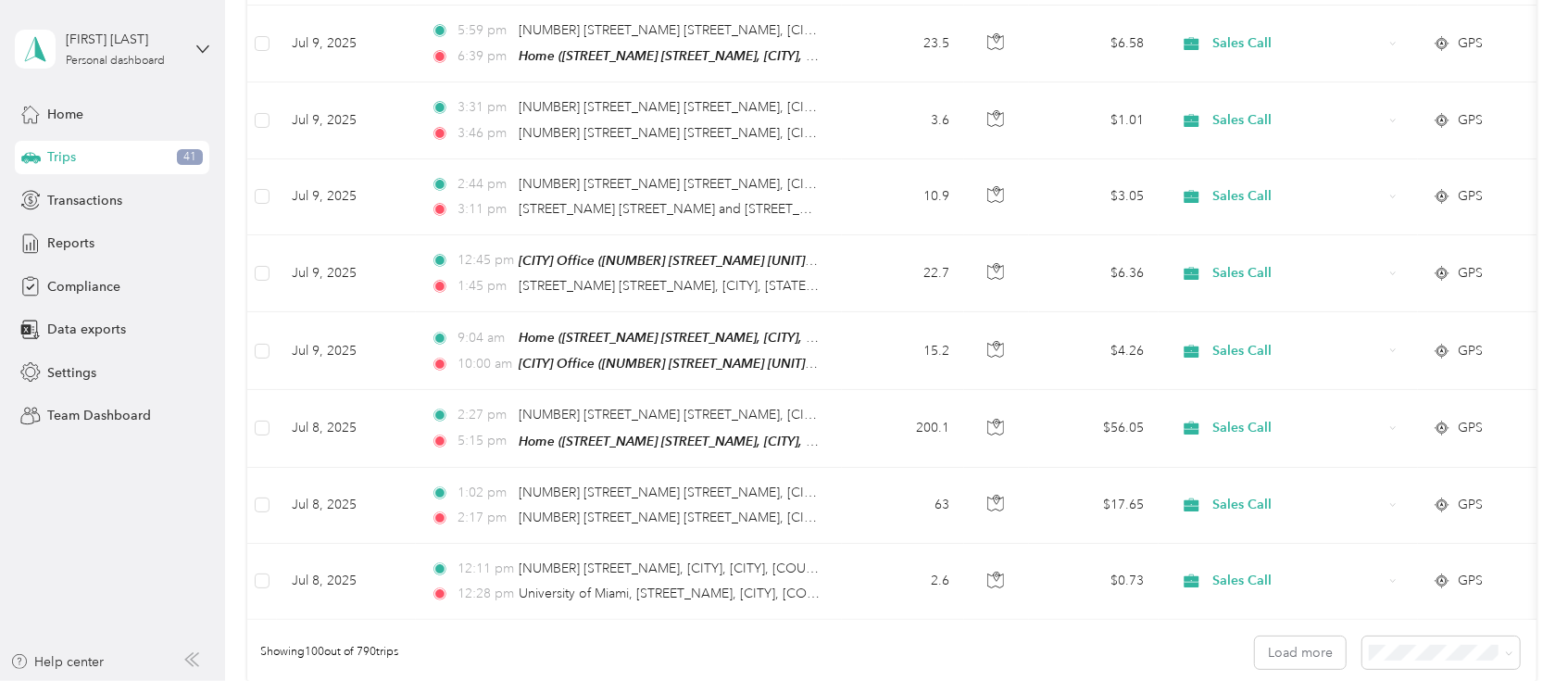 scroll, scrollTop: 7422, scrollLeft: 0, axis: vertical 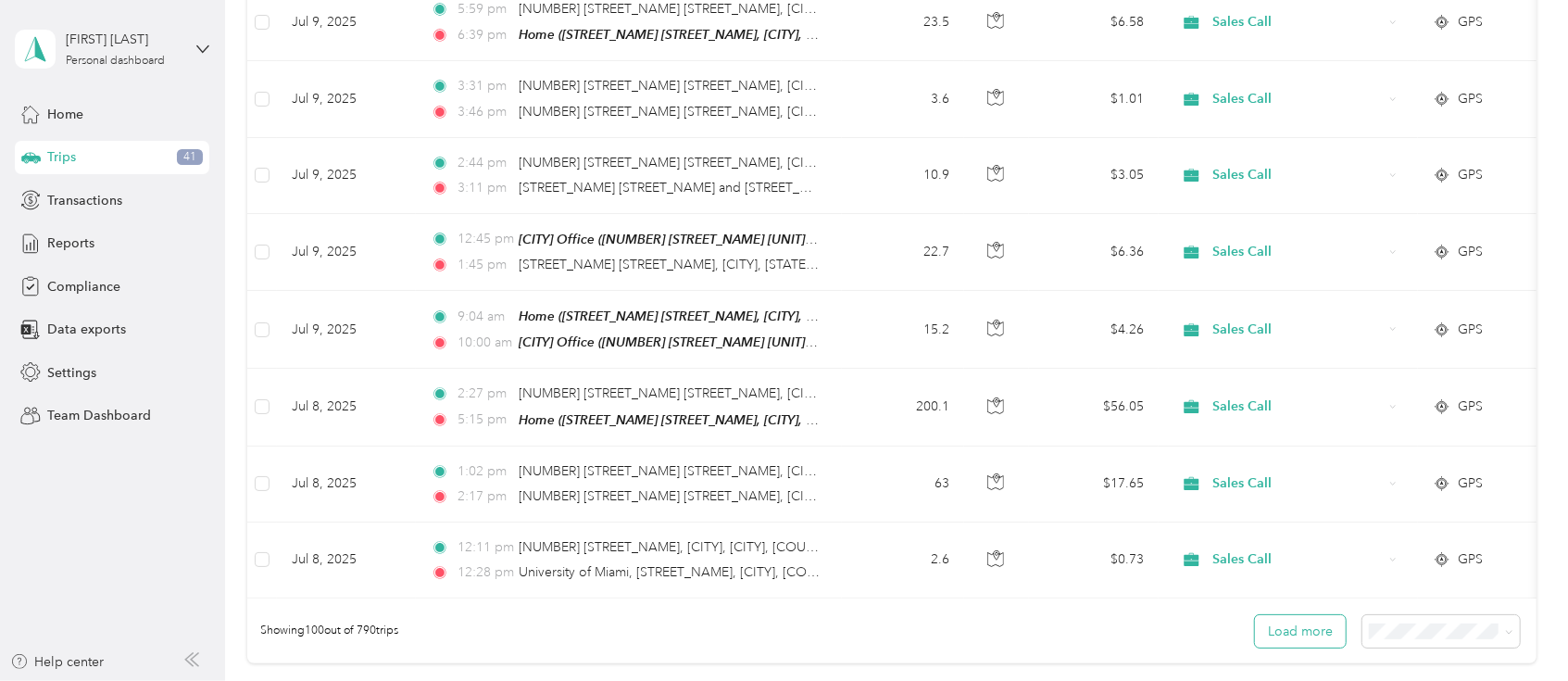 click on "Load more" at bounding box center (1300, 631) 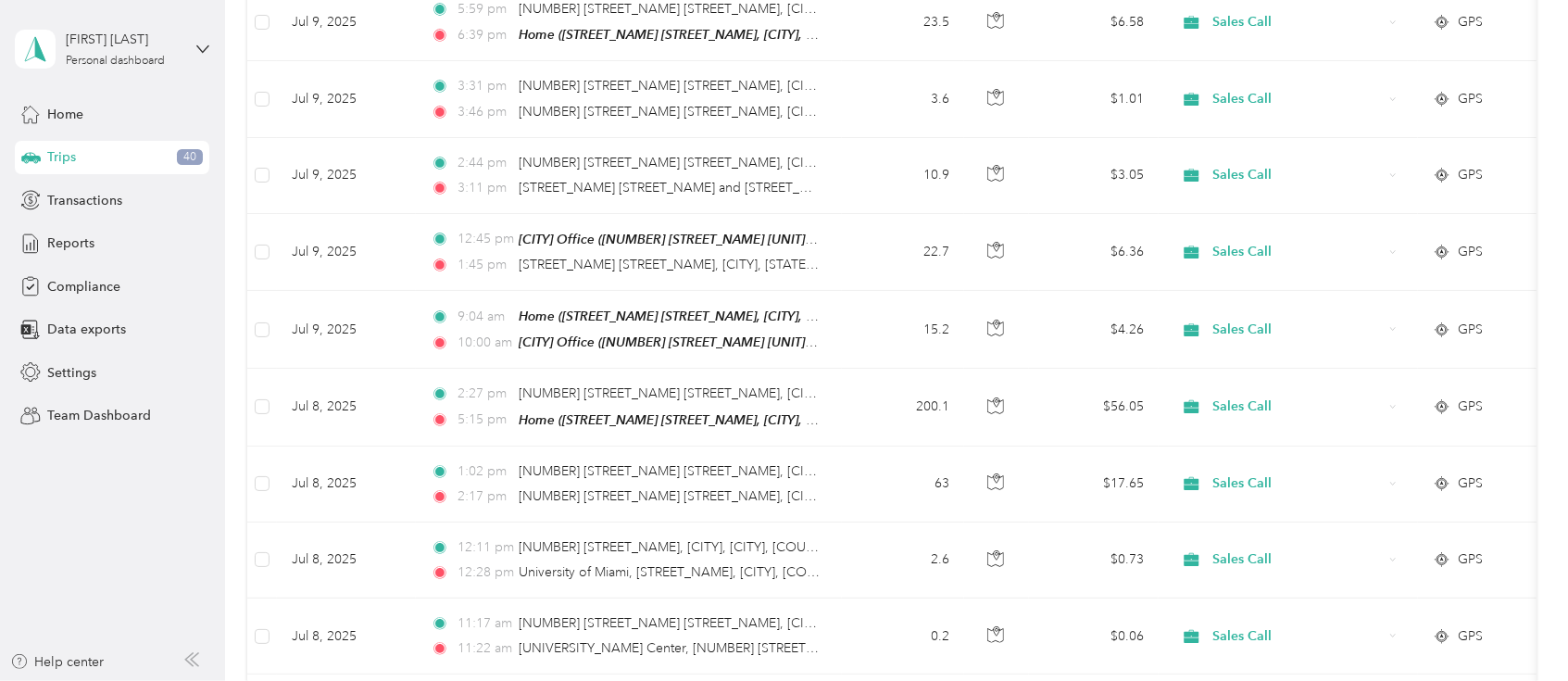 scroll, scrollTop: 8018, scrollLeft: 0, axis: vertical 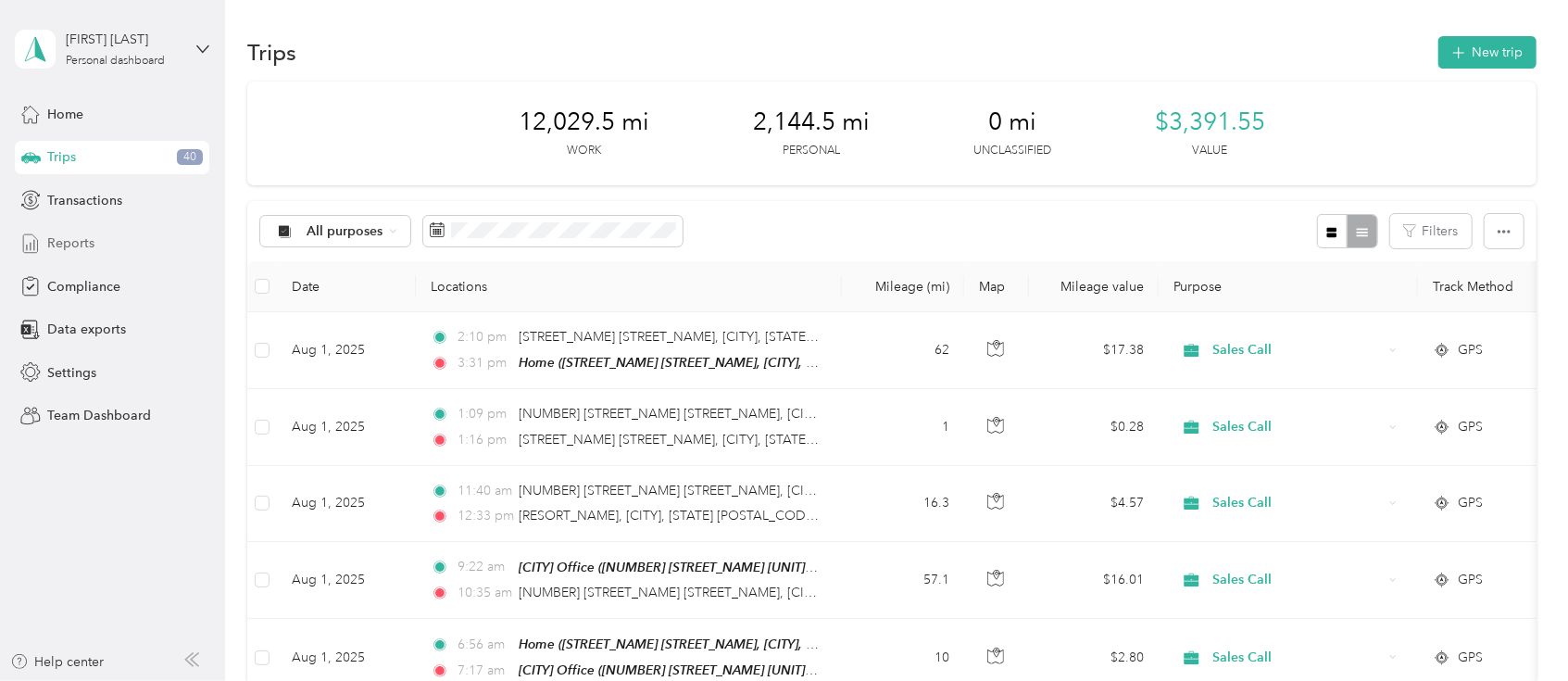 click on "Reports" at bounding box center (112, 244) 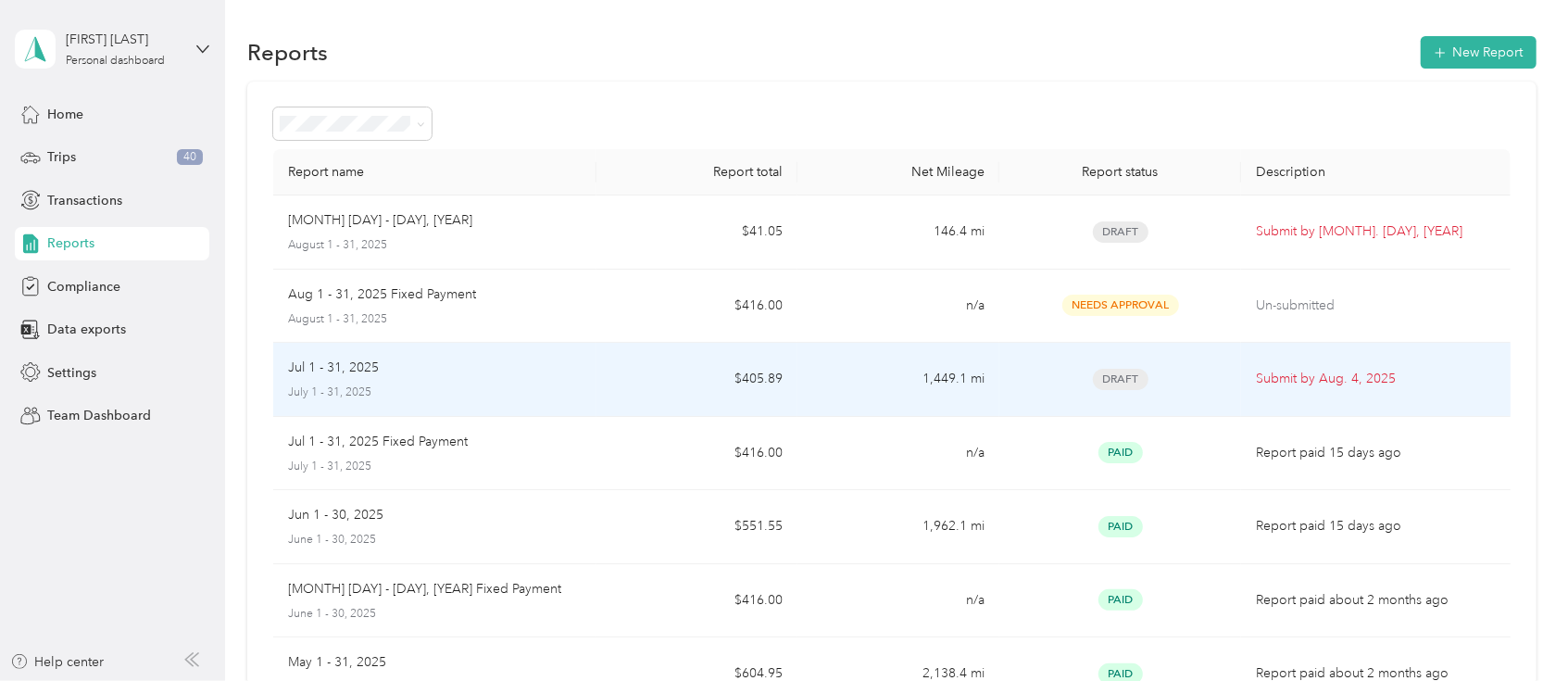 click on "Jul 1 - 31, 2025" at bounding box center [434, 368] 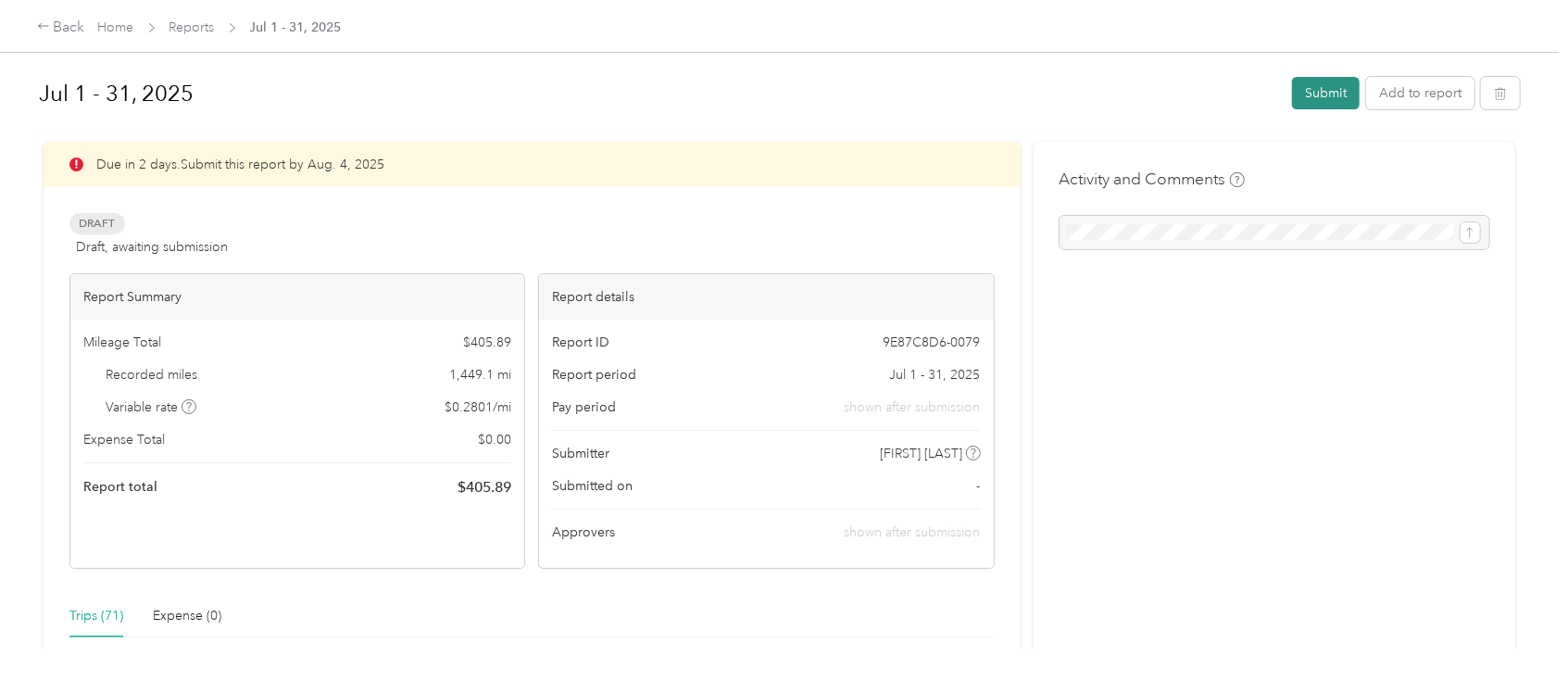 click on "Submit" at bounding box center (1325, 93) 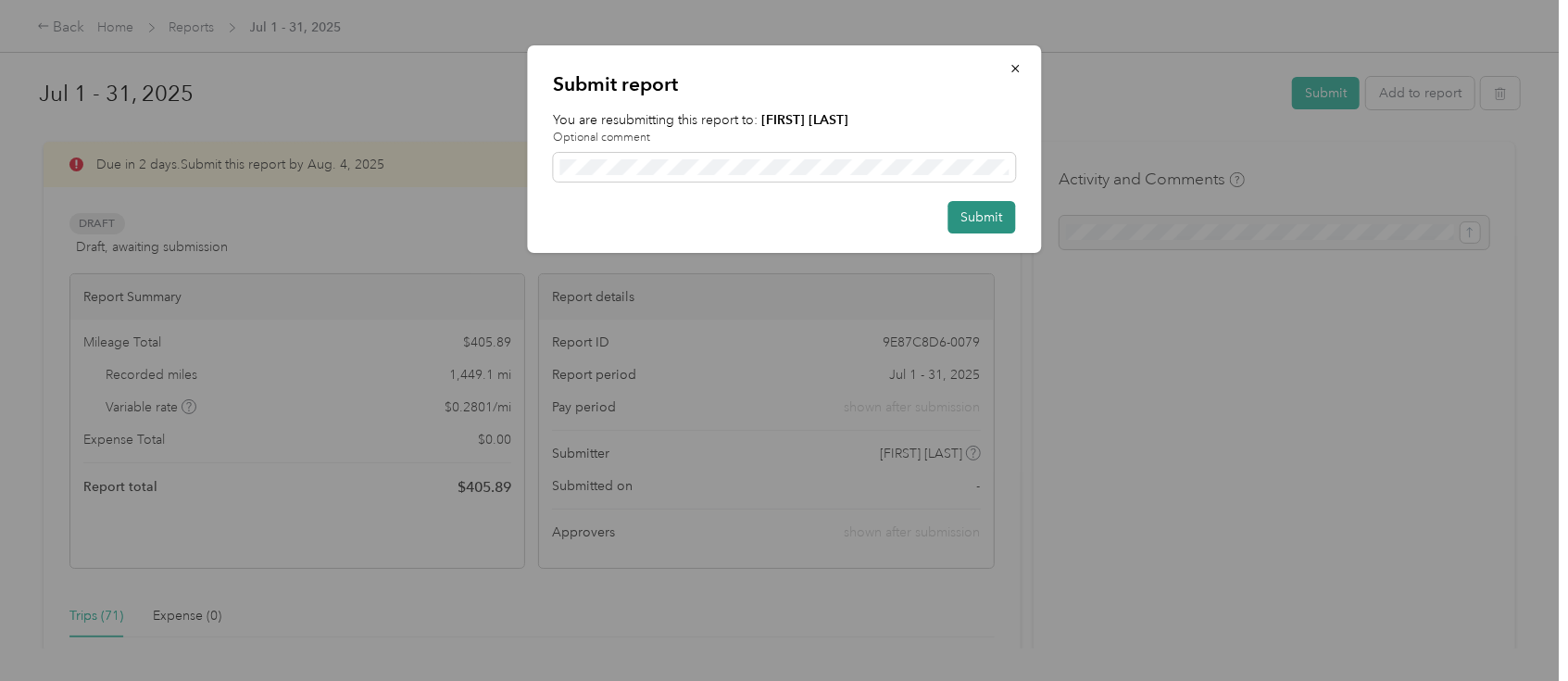 click on "Submit" at bounding box center [981, 217] 